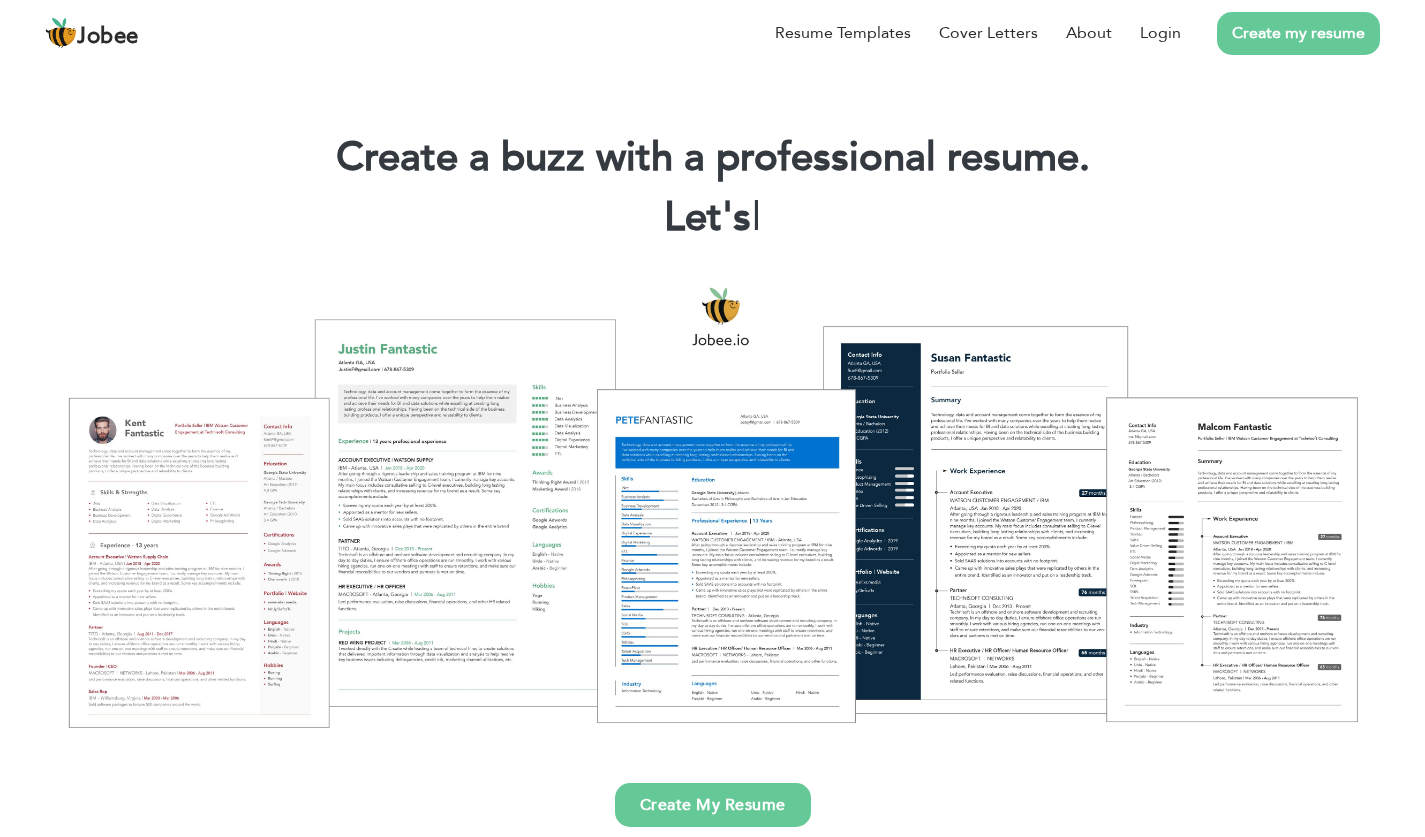click on "Login" at bounding box center (1160, 33) 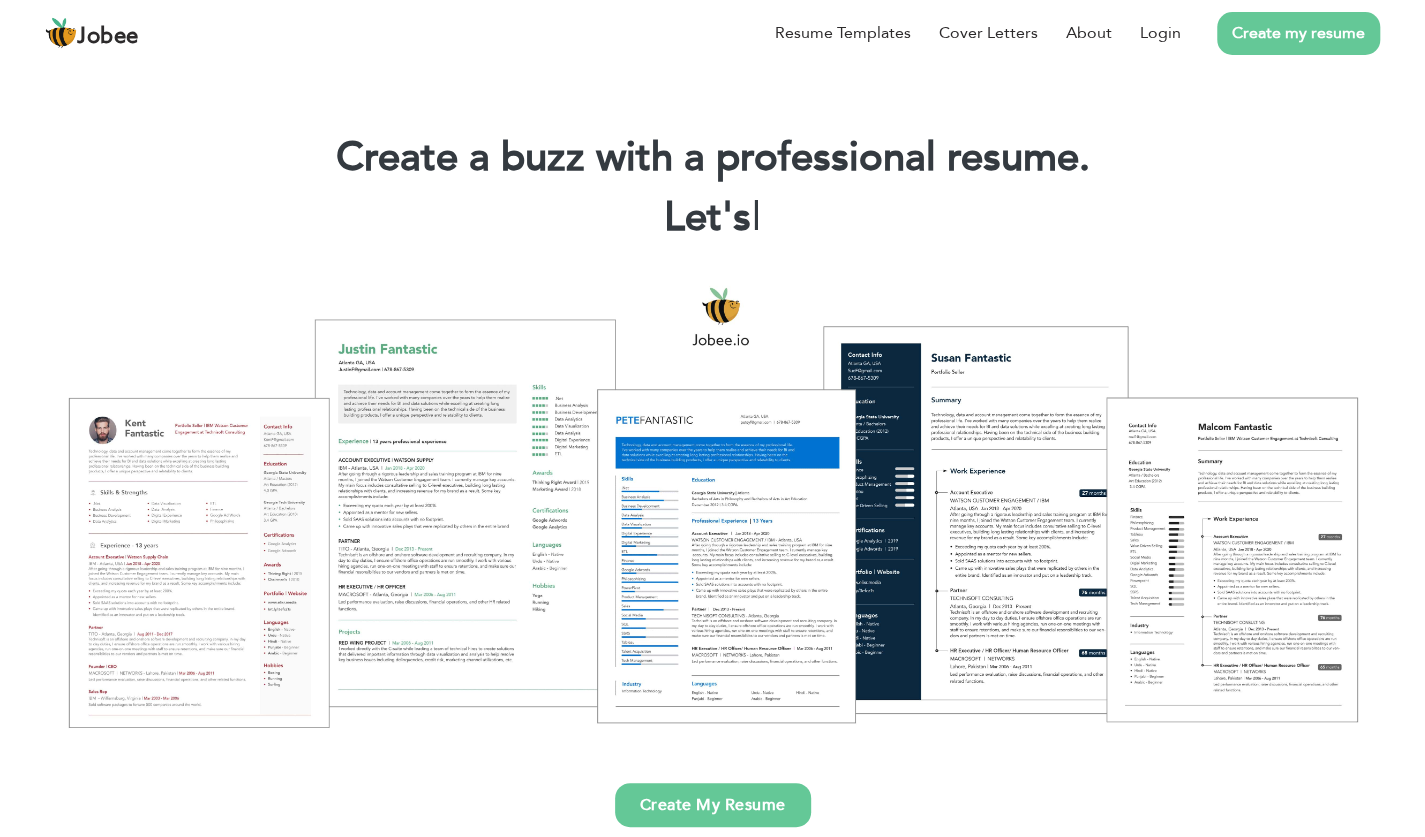 scroll, scrollTop: 0, scrollLeft: 0, axis: both 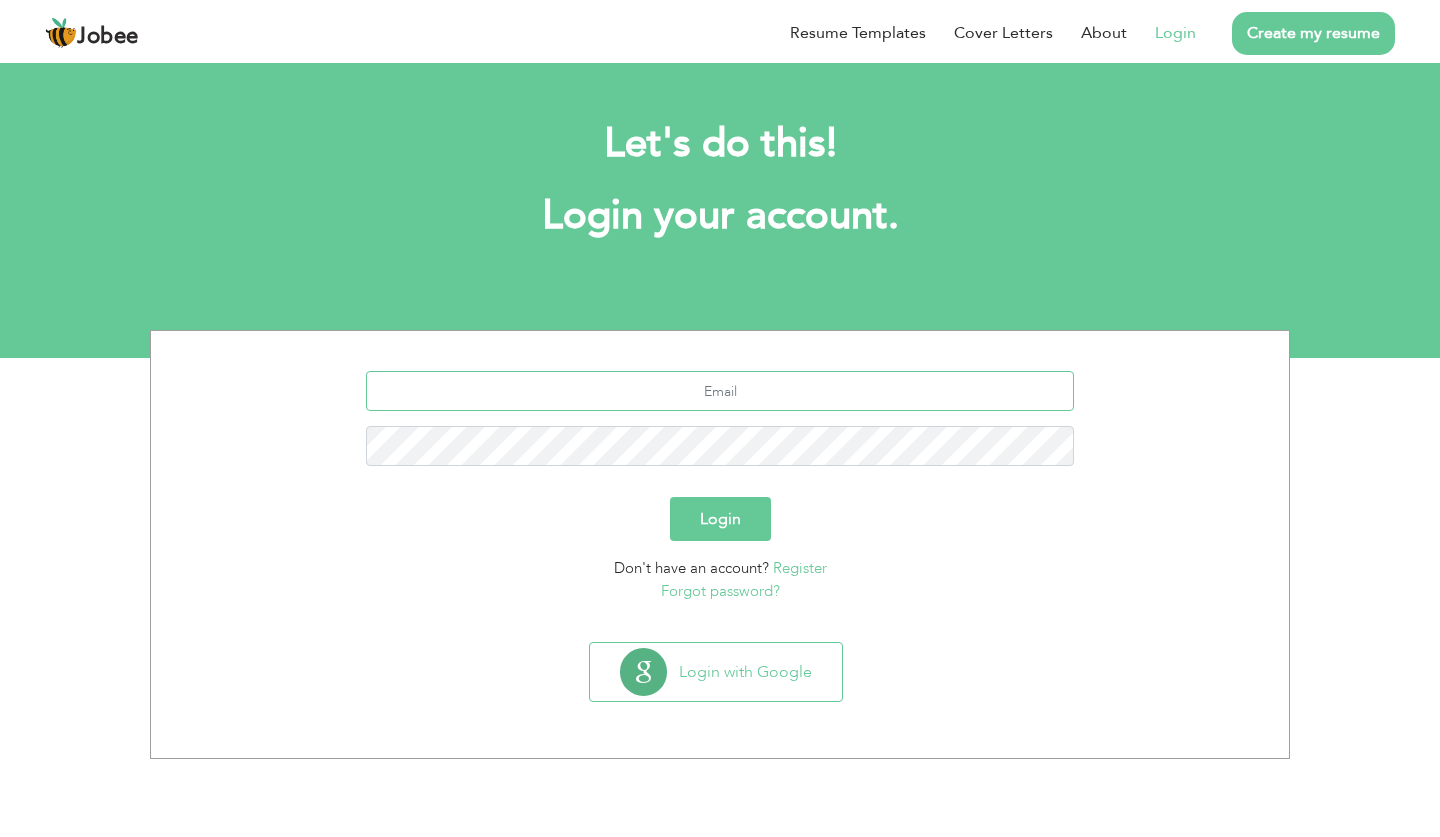 click at bounding box center (720, 391) 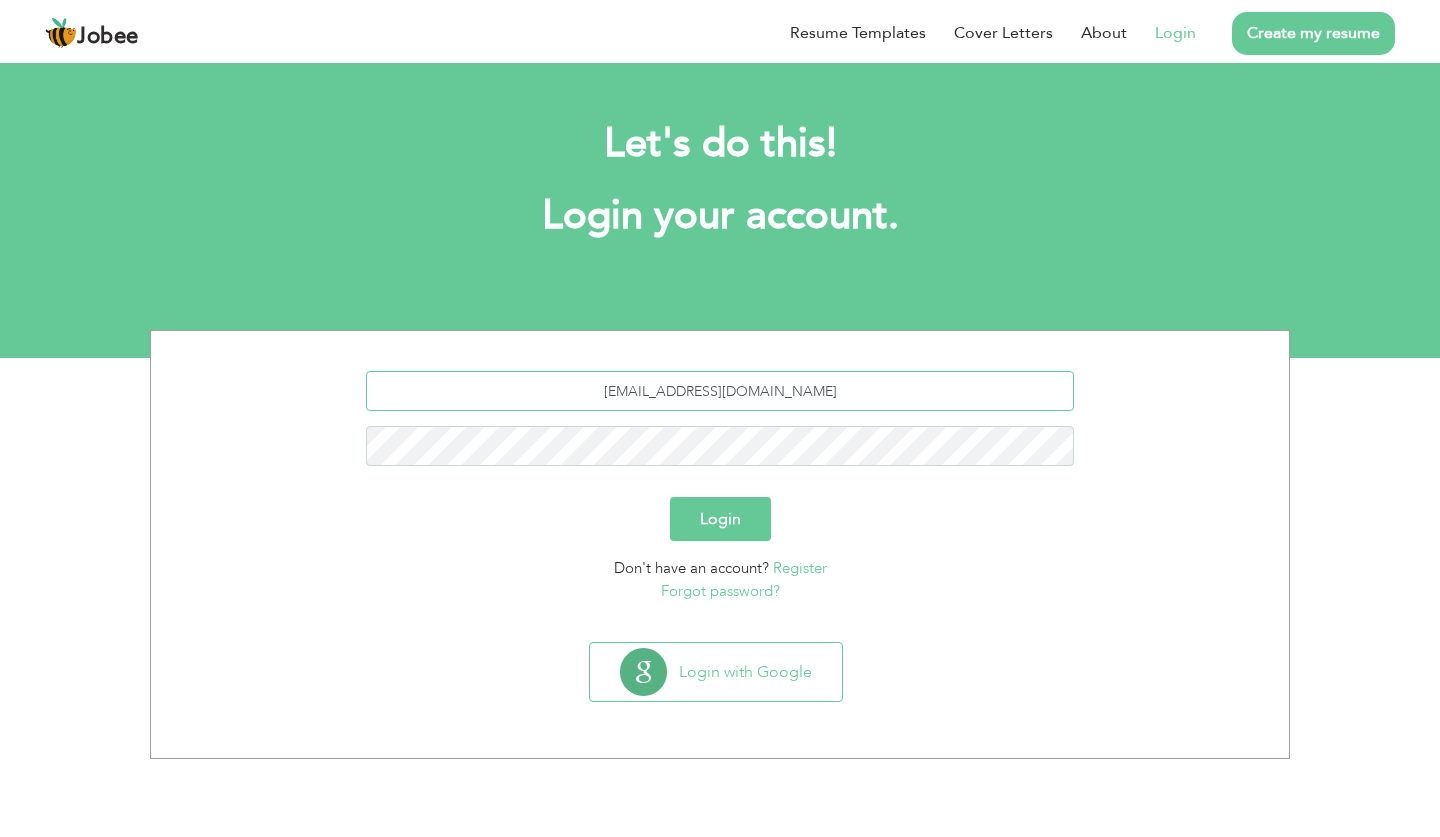 type on "sohaibamjad30@gmail.com" 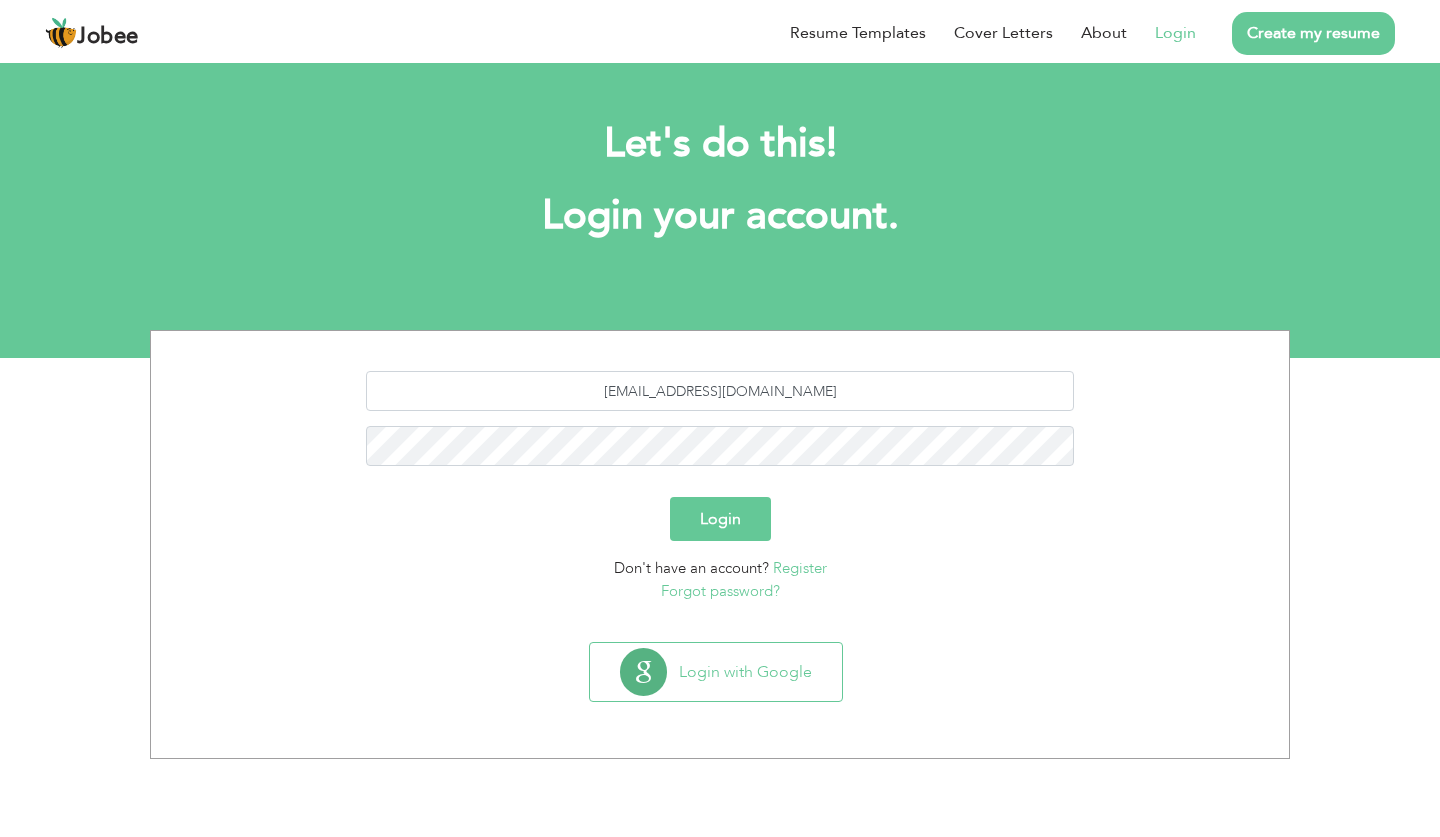 click on "Login" at bounding box center [720, 519] 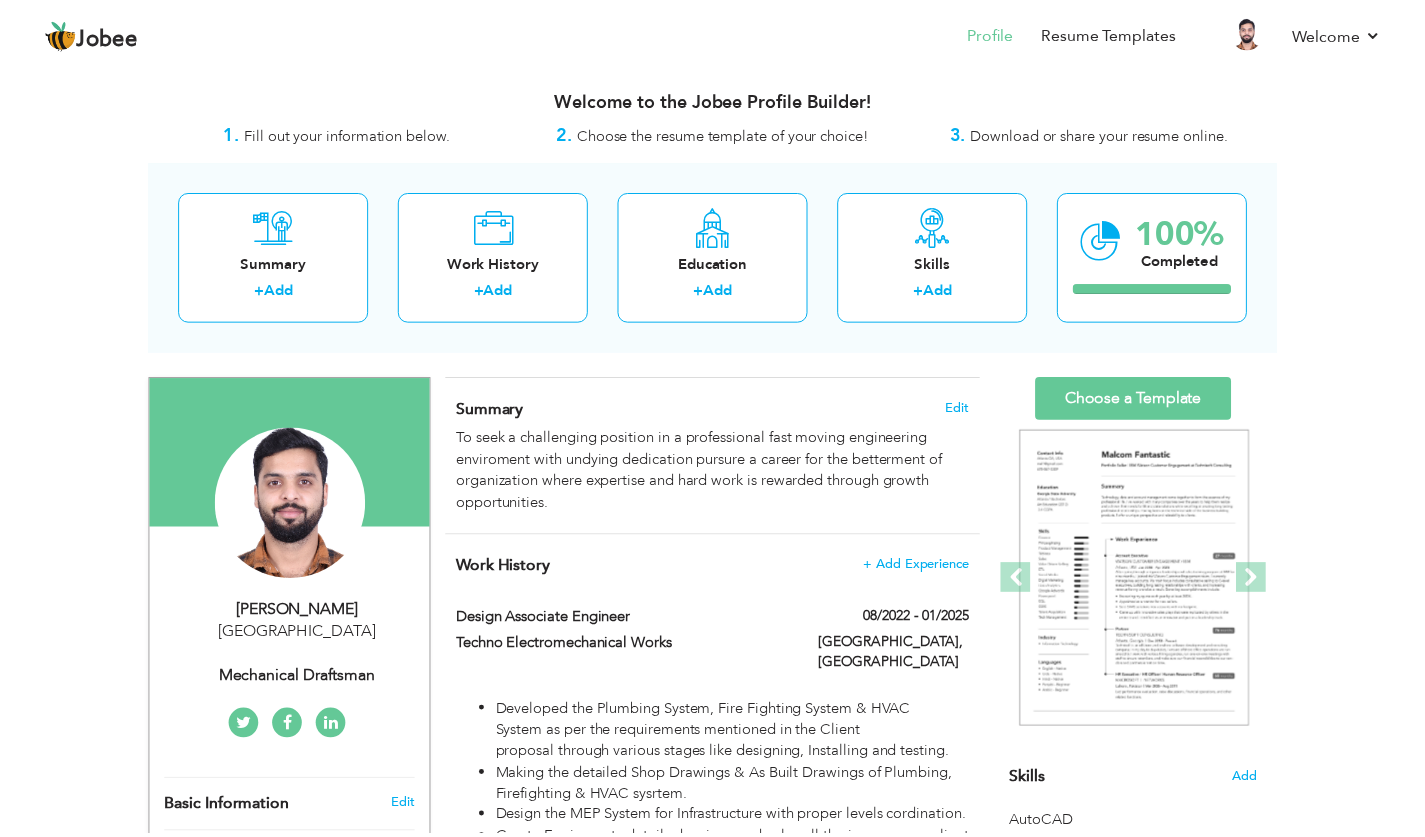 scroll, scrollTop: 0, scrollLeft: 0, axis: both 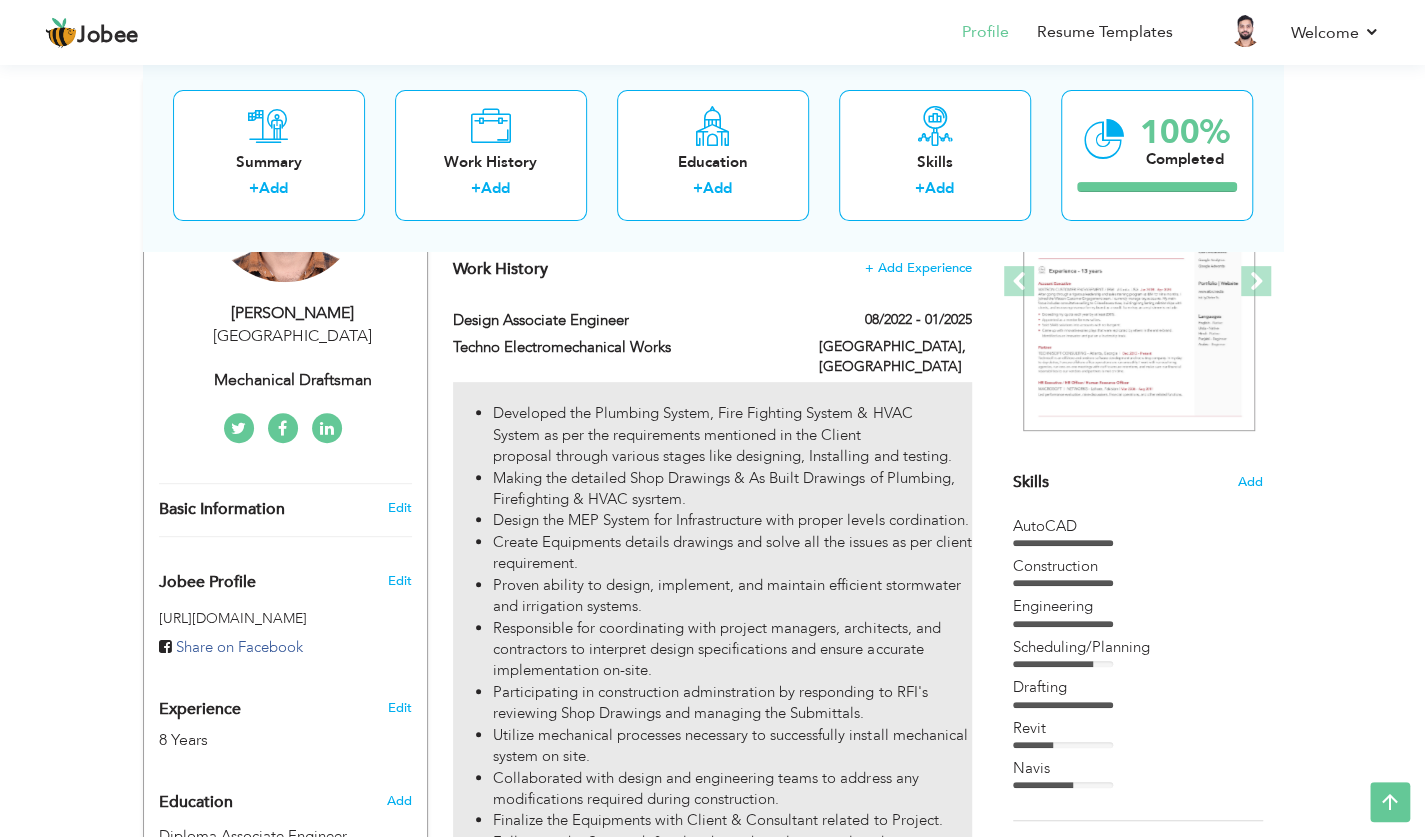 click on "Developed the Plumbing System, Fire Fighting System & HVAC System as per the requirements mentioned in the Client proposal through various stages like designing, Installing and testing." at bounding box center [732, 435] 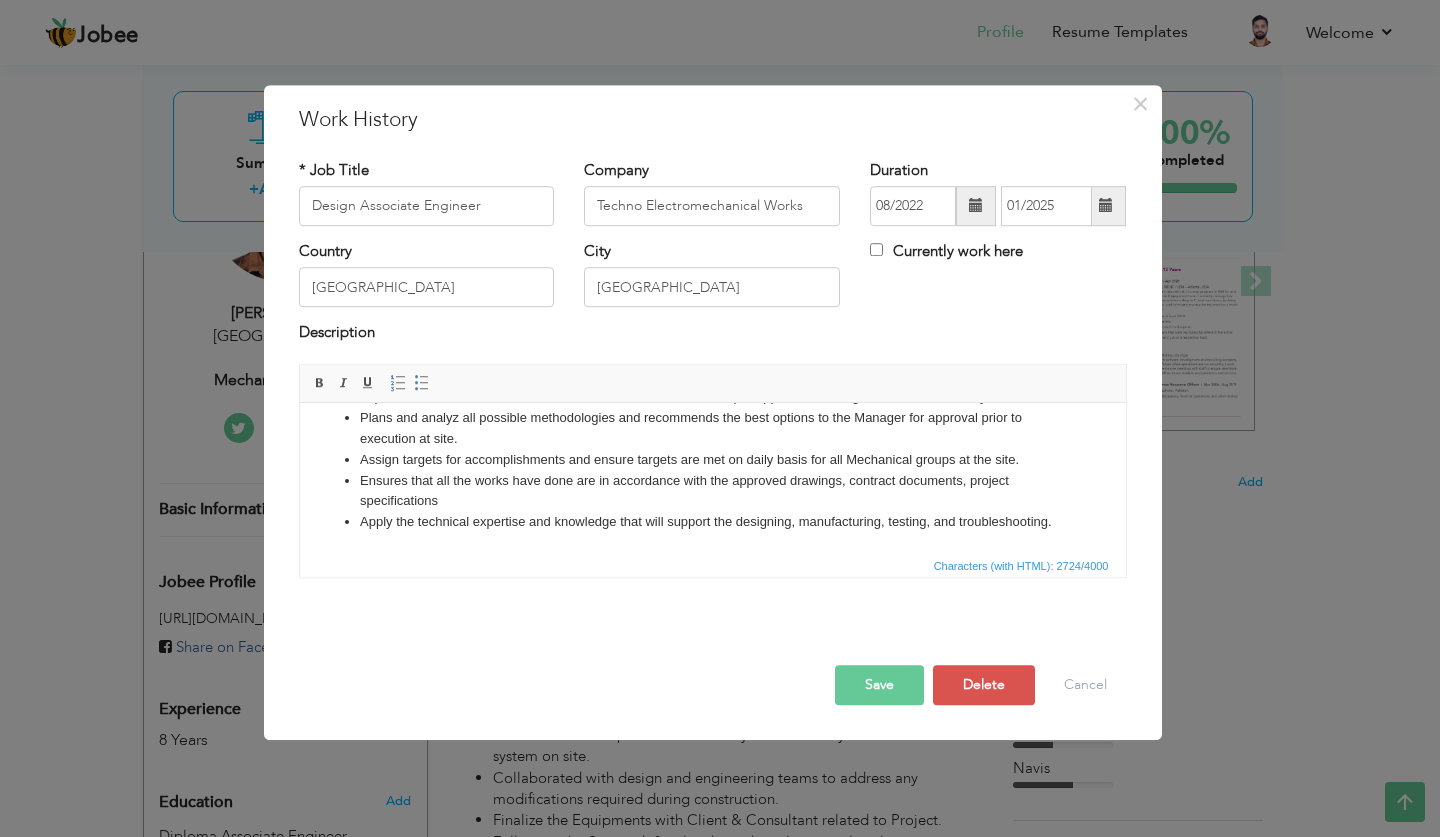 scroll, scrollTop: 547, scrollLeft: 0, axis: vertical 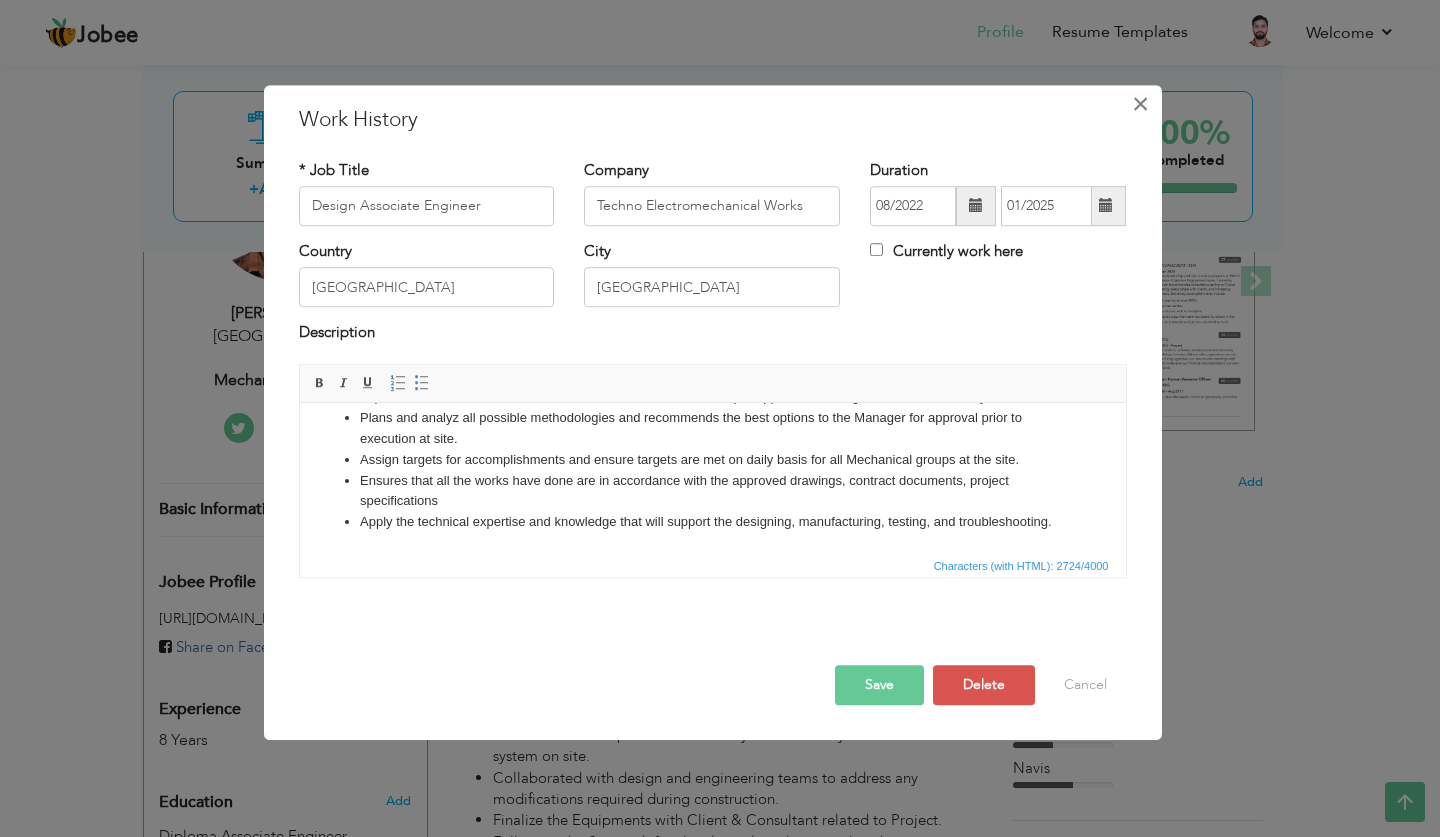 click on "×" at bounding box center [1140, 104] 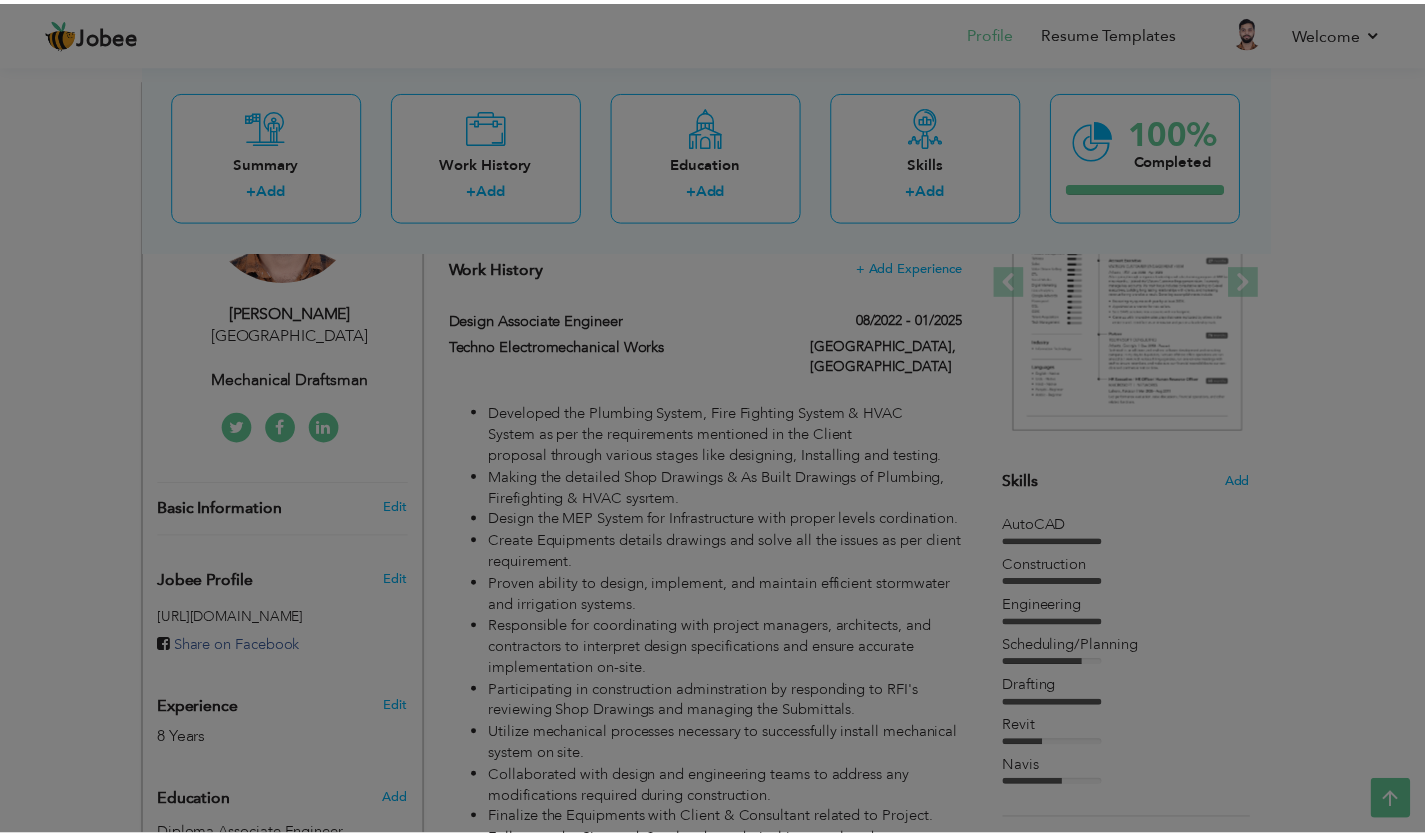 scroll, scrollTop: 0, scrollLeft: 0, axis: both 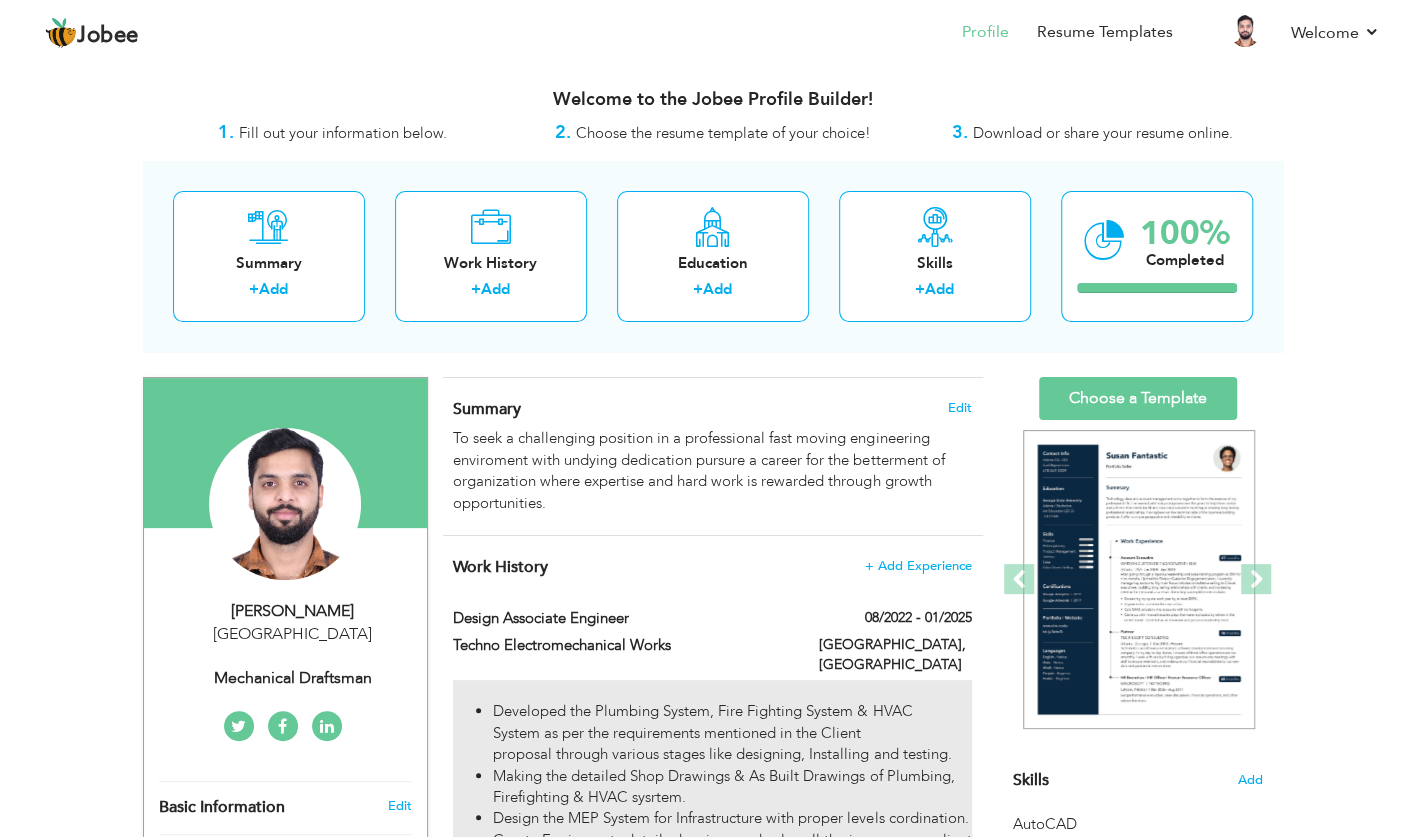 click on "Developed the Plumbing System, Fire Fighting System & HVAC System as per the requirements mentioned in the Client proposal through various stages like designing, Installing and testing." at bounding box center [732, 733] 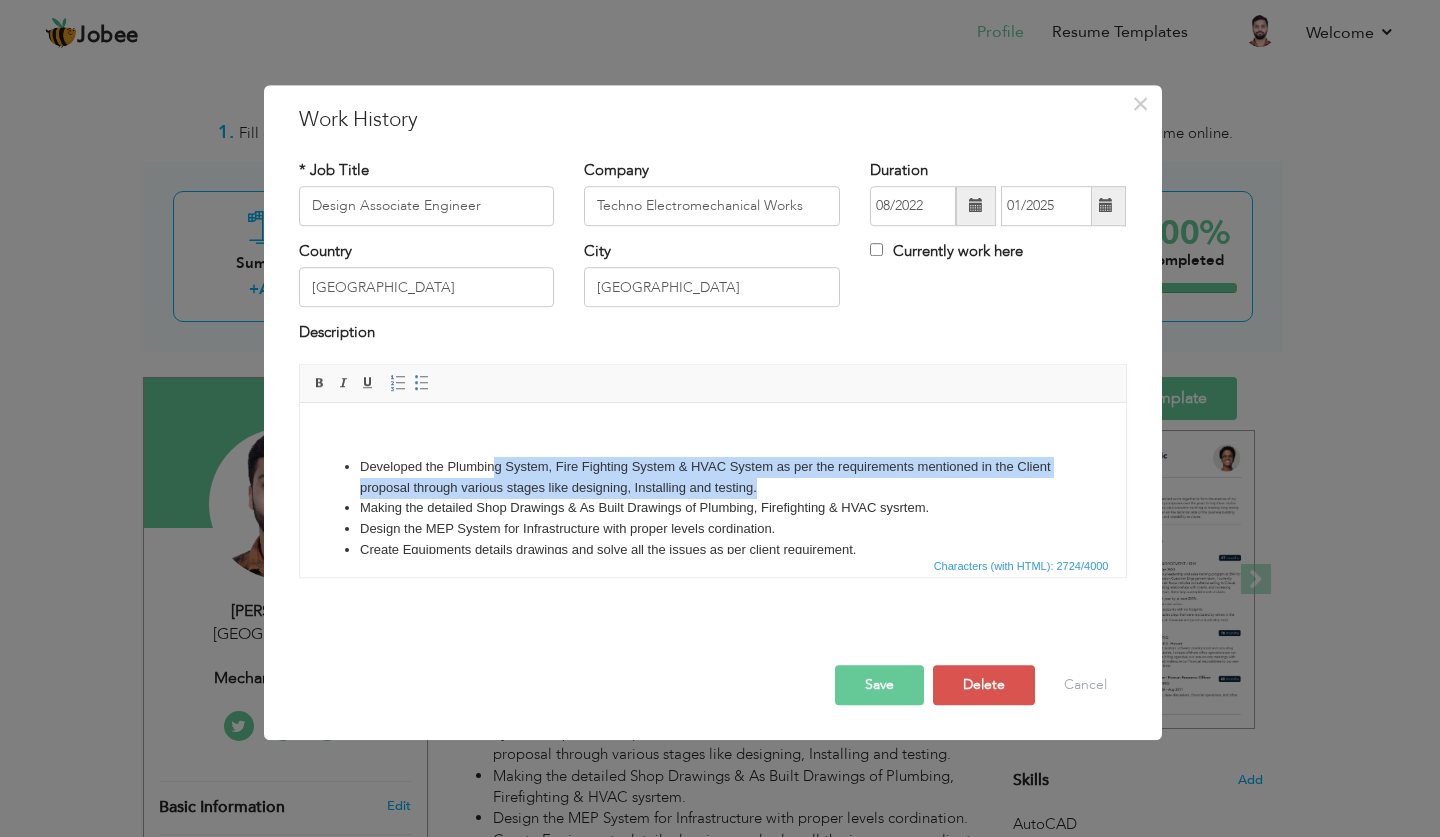 drag, startPoint x: 757, startPoint y: 484, endPoint x: 488, endPoint y: 460, distance: 270.0685 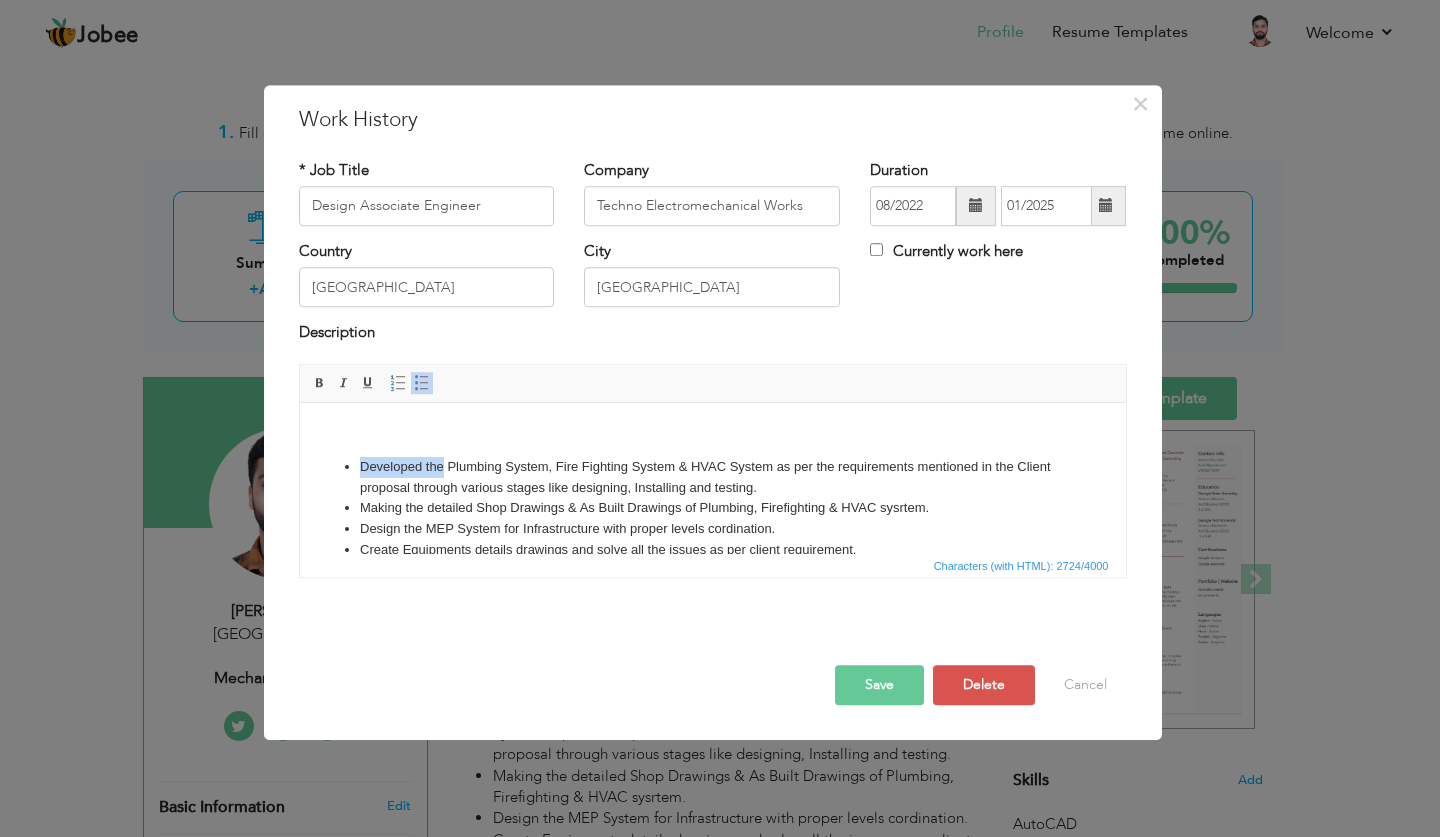 drag, startPoint x: 440, startPoint y: 466, endPoint x: 352, endPoint y: 466, distance: 88 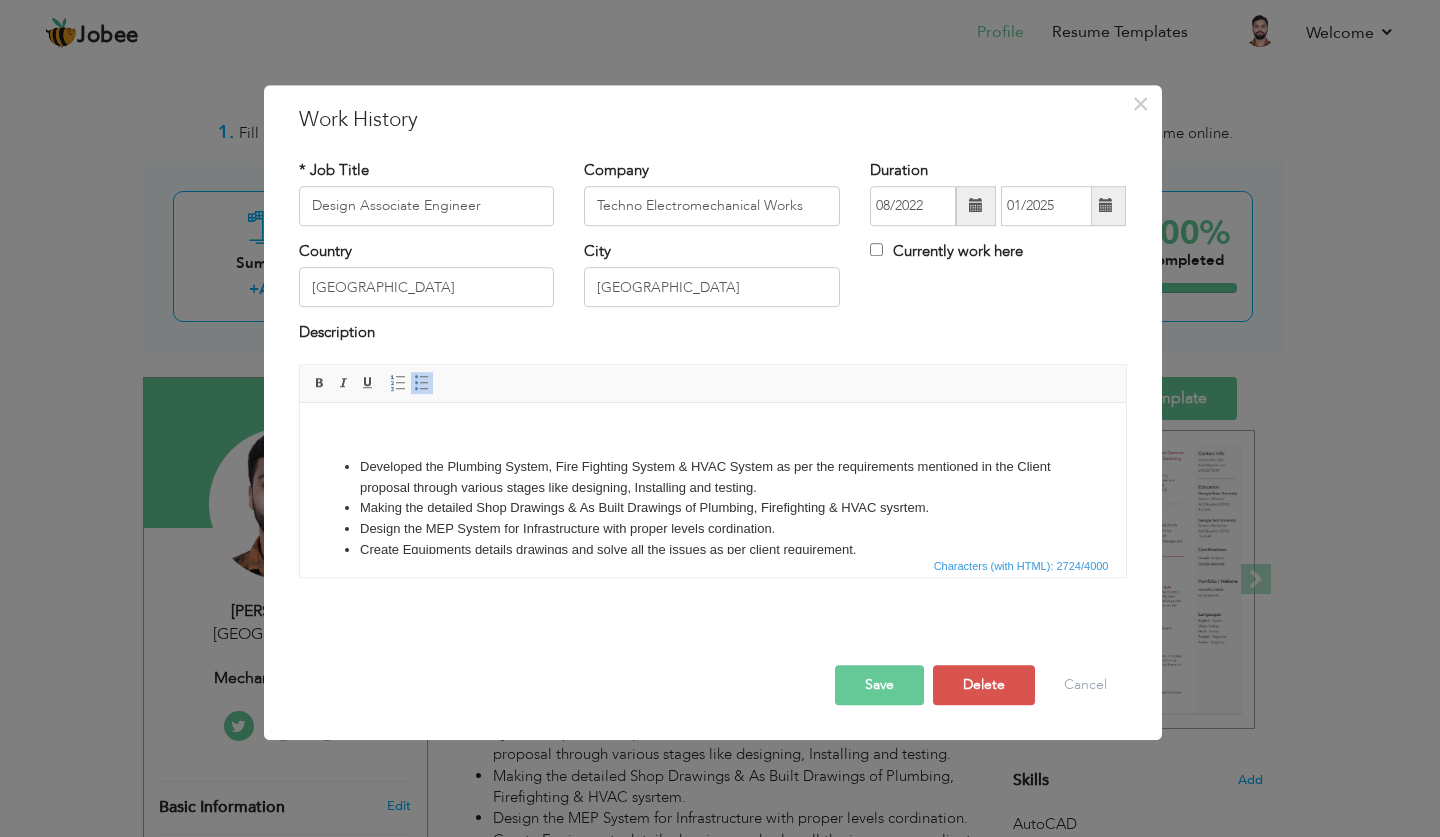 click on "Developed the Plumbing System, Fire Fighting System & HVAC System as per the requirements mentioned in the Client proposal through various stages like designing, Installing and testing." at bounding box center (712, 477) 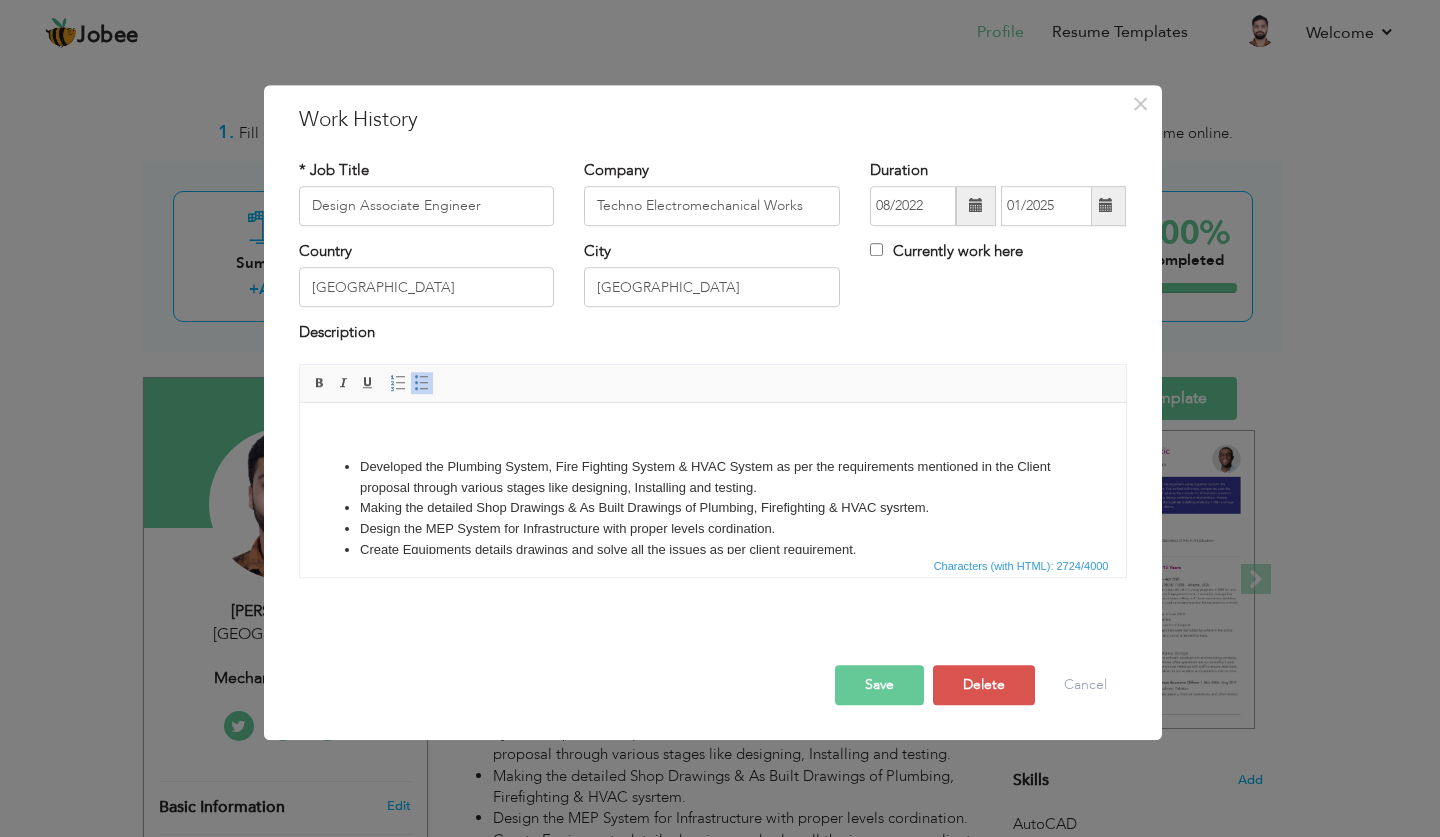 click on "Developed the Plumbing System, Fire Fighting System & HVAC System as per the requirements mentioned in the Client proposal through various stages like designing, Installing and testing." at bounding box center (712, 477) 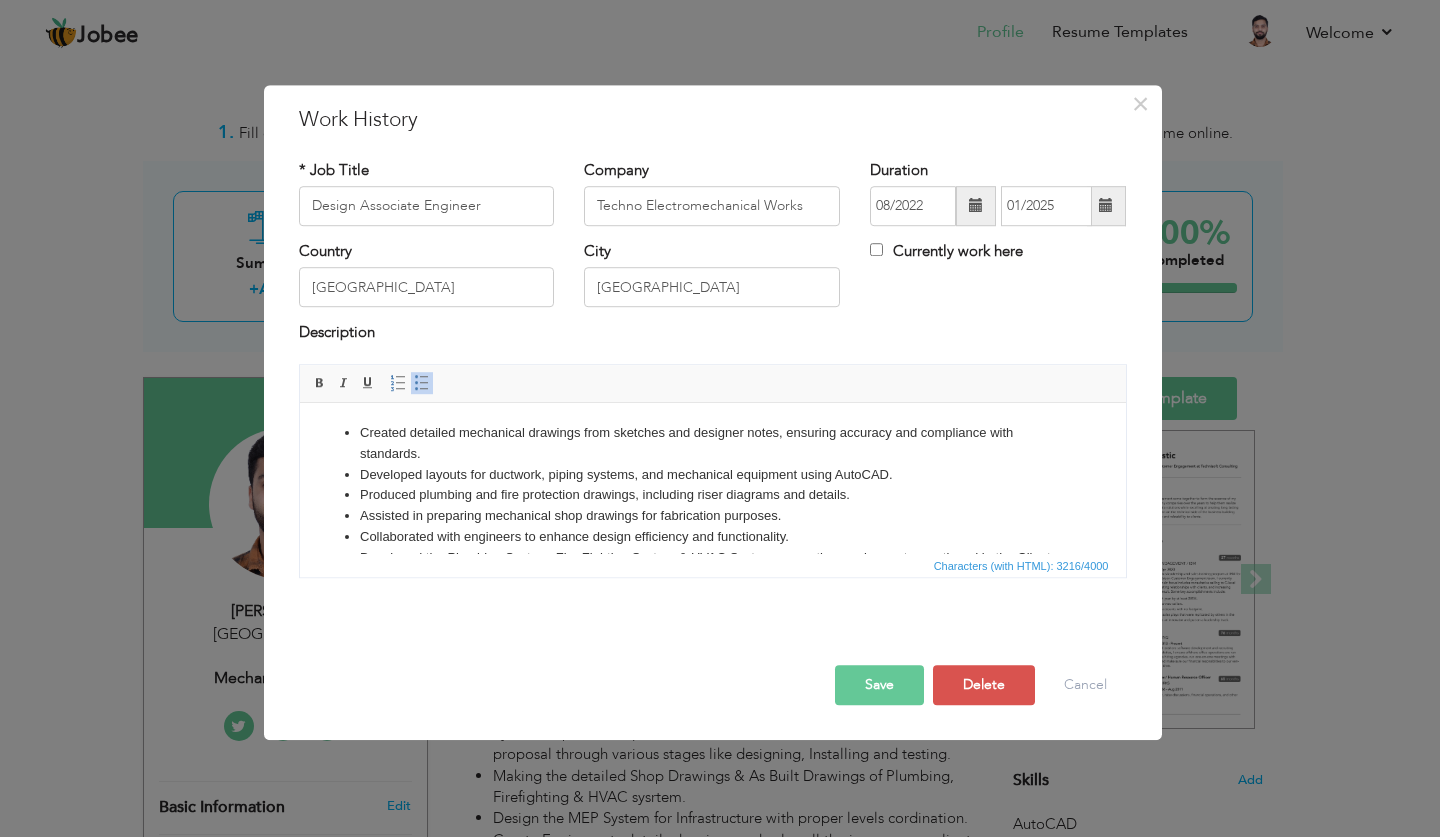 scroll, scrollTop: 12, scrollLeft: 0, axis: vertical 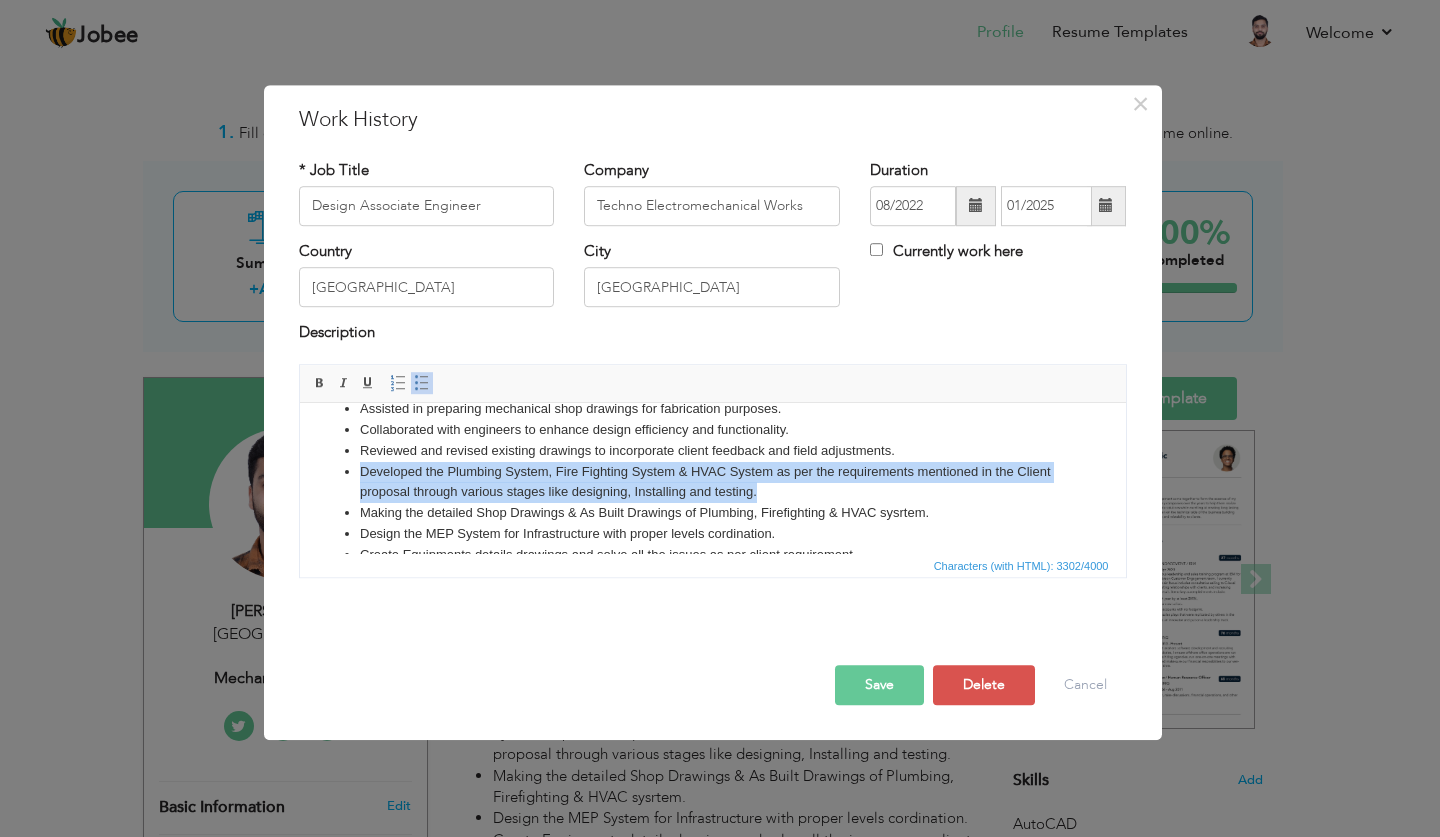 drag, startPoint x: 758, startPoint y: 494, endPoint x: 357, endPoint y: 472, distance: 401.60303 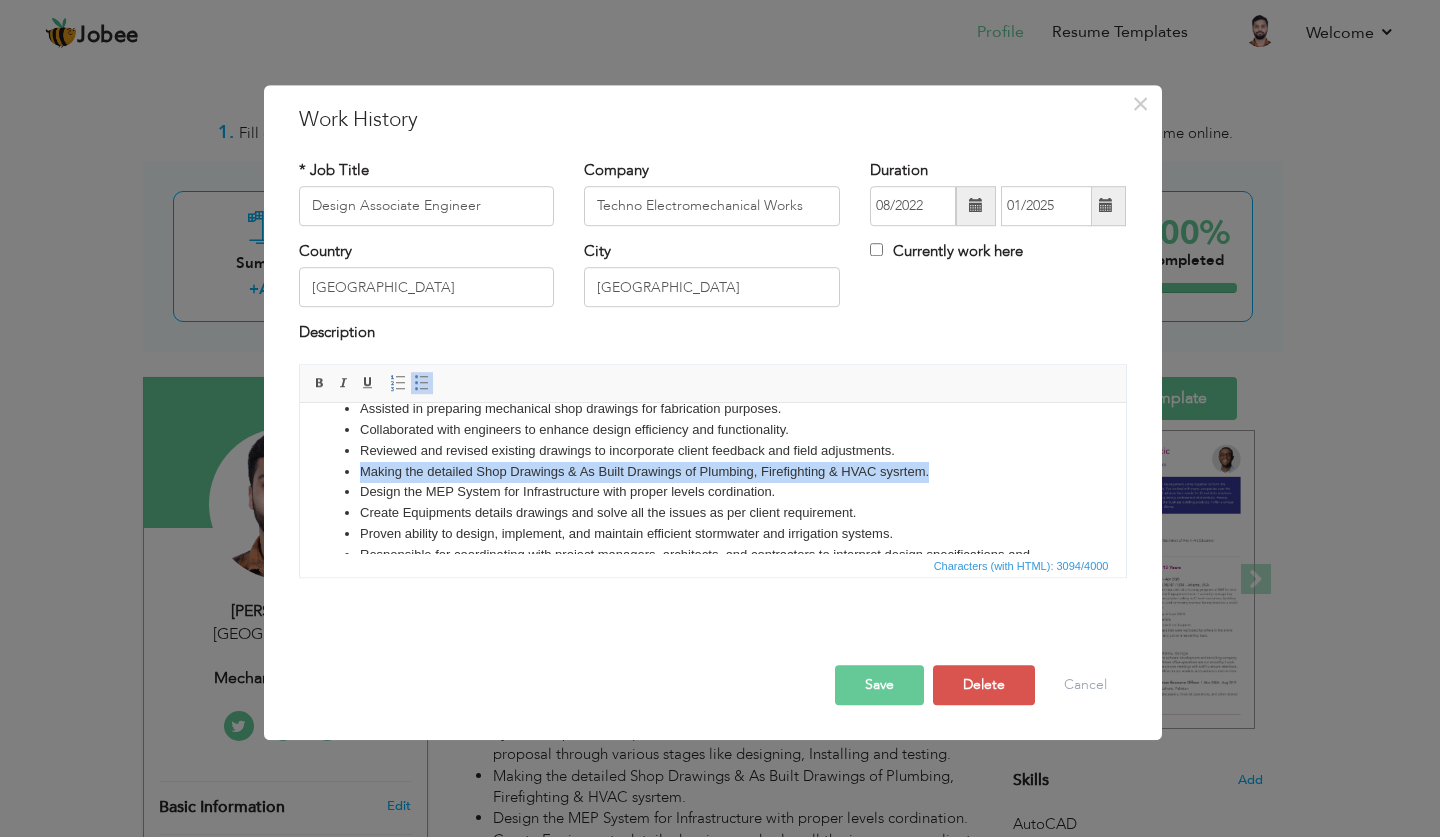 drag, startPoint x: 944, startPoint y: 467, endPoint x: 344, endPoint y: 474, distance: 600.04083 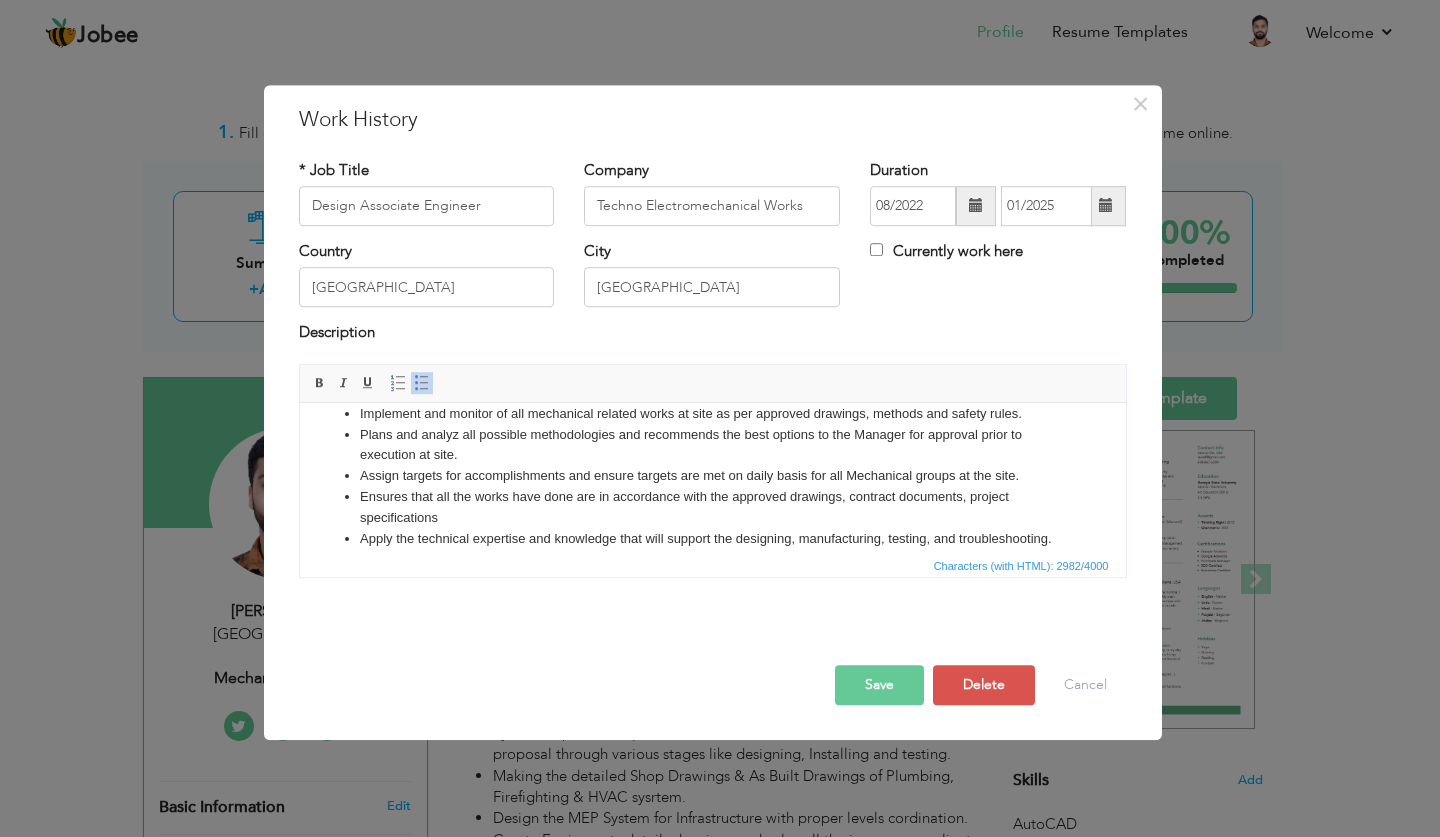 scroll, scrollTop: 558, scrollLeft: 0, axis: vertical 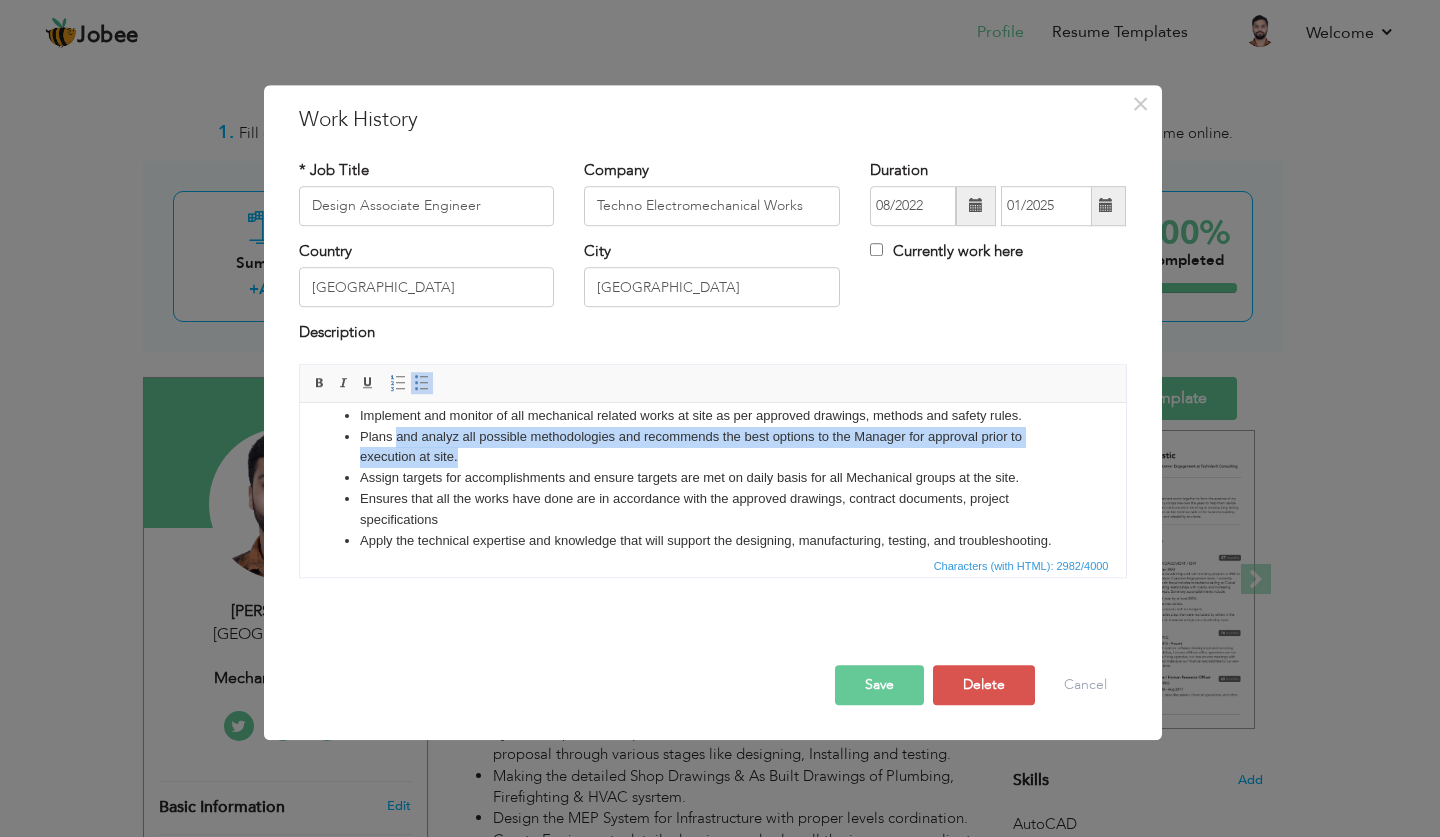 drag, startPoint x: 481, startPoint y: 468, endPoint x: 390, endPoint y: 459, distance: 91.44397 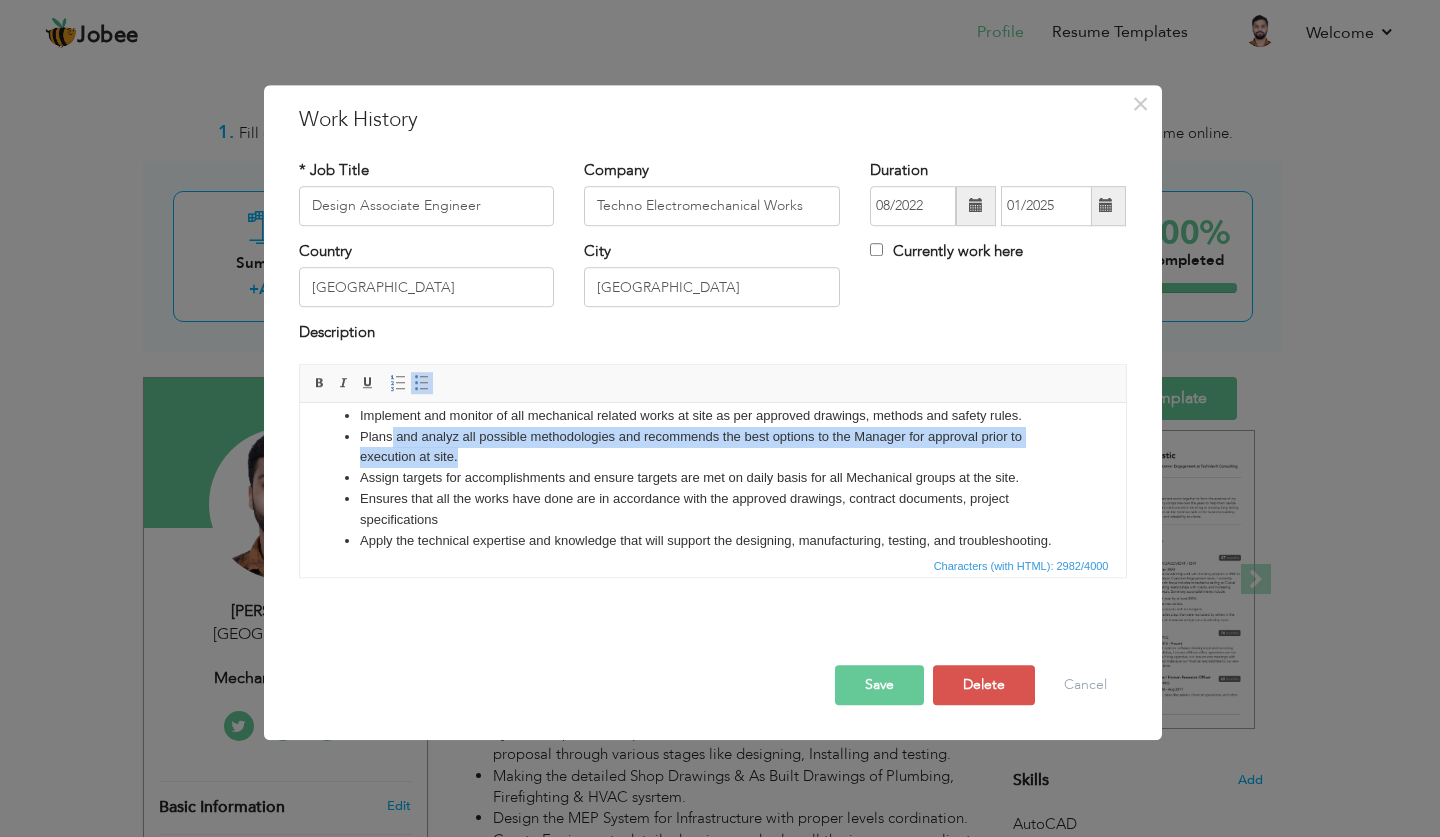 click on "Plans and analyz all possible methodologies and recommends the best options to the Manager for approval prior to execution at site." at bounding box center (712, 447) 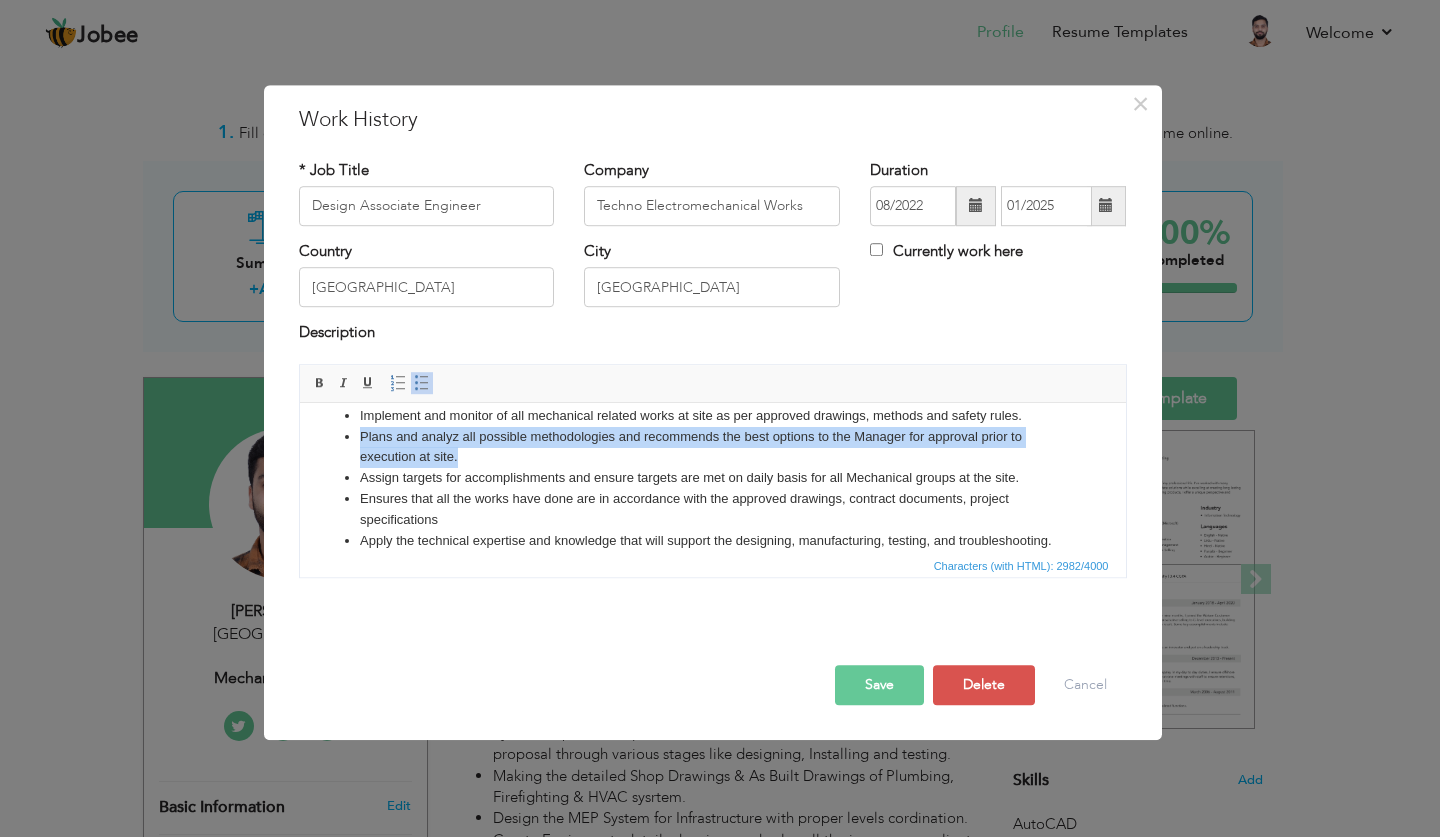 drag, startPoint x: 499, startPoint y: 480, endPoint x: 345, endPoint y: 460, distance: 155.29327 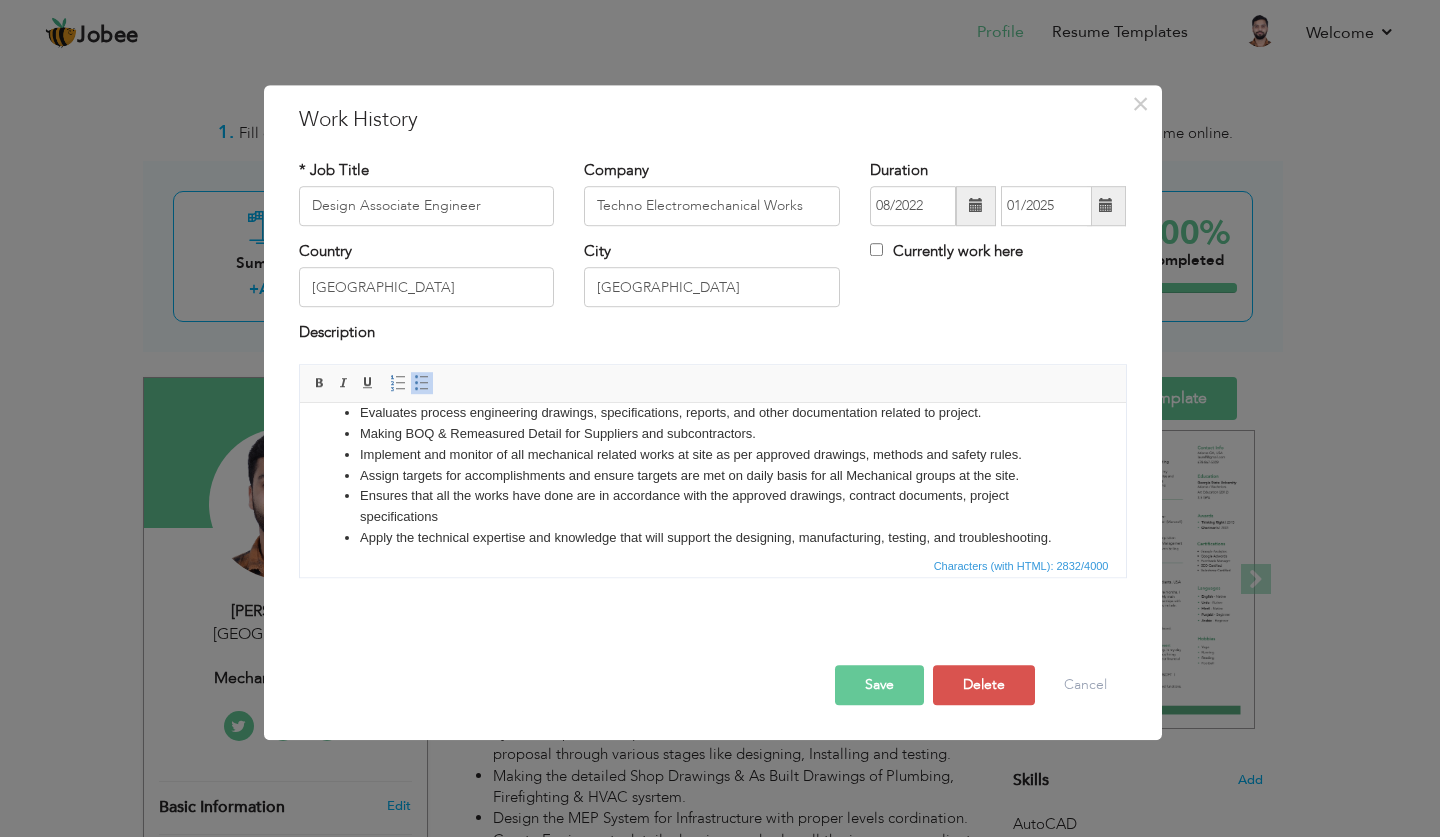 scroll, scrollTop: 518, scrollLeft: 0, axis: vertical 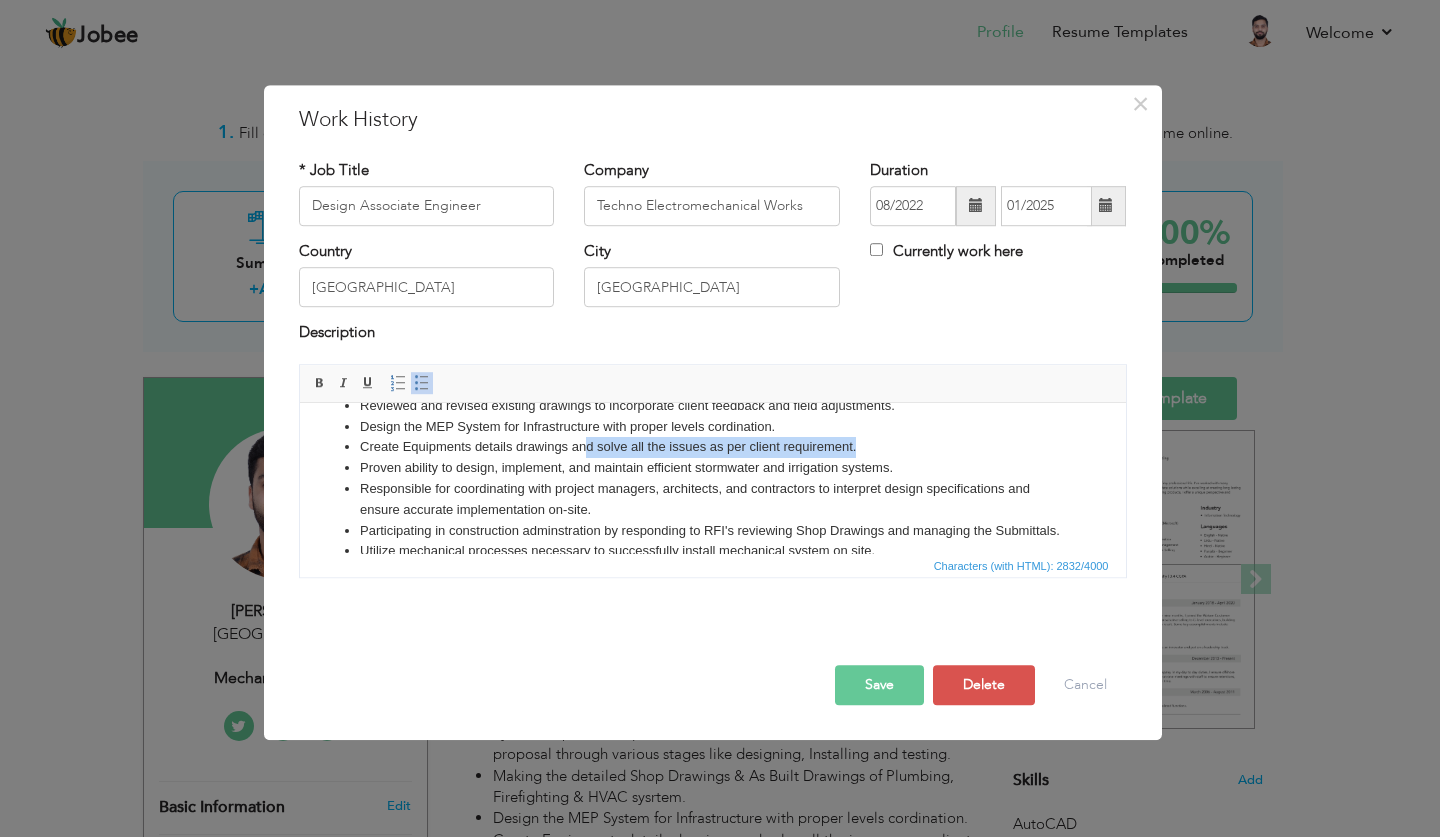 drag, startPoint x: 858, startPoint y: 438, endPoint x: 576, endPoint y: 452, distance: 282.3473 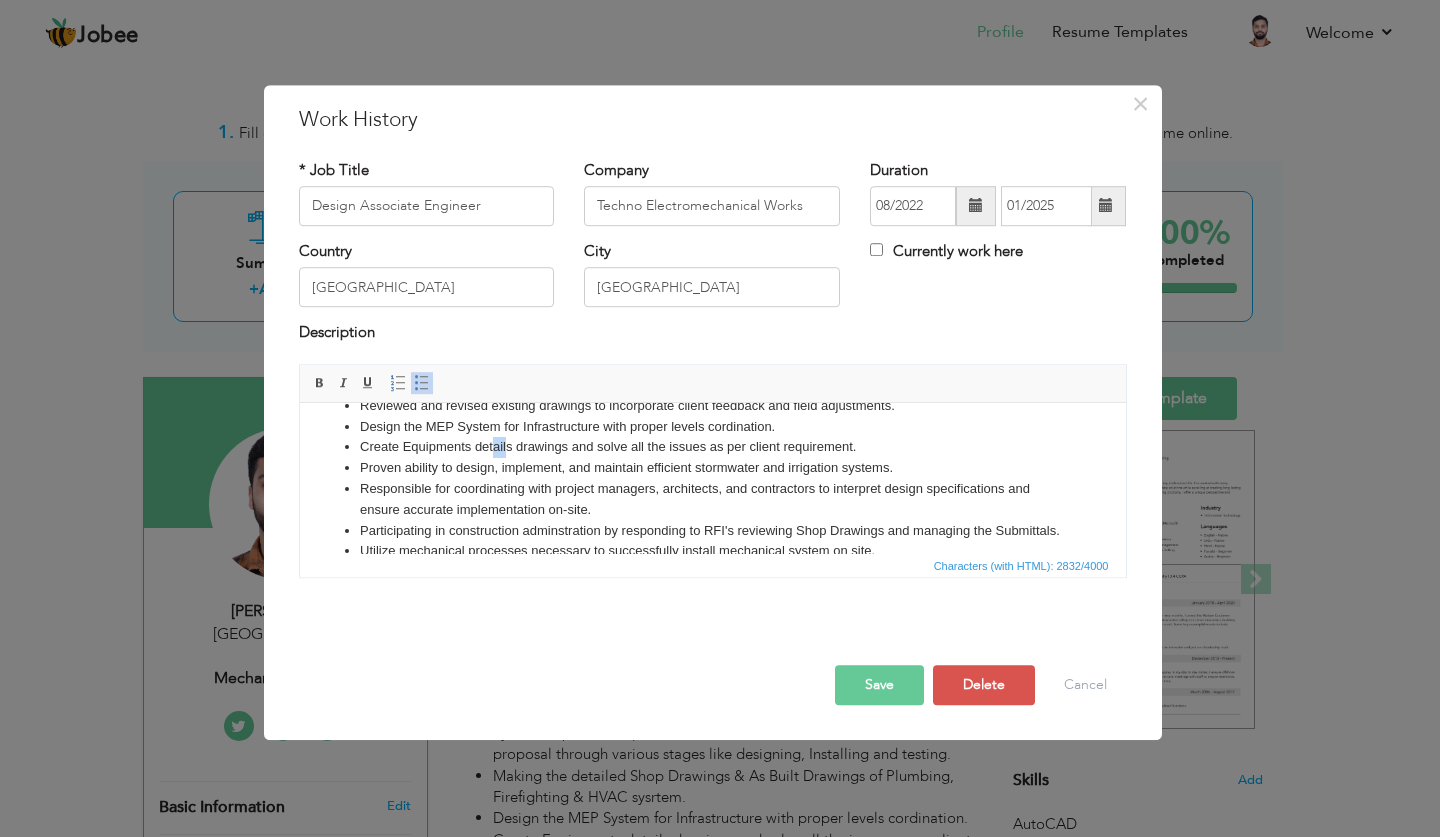 drag, startPoint x: 504, startPoint y: 446, endPoint x: 492, endPoint y: 445, distance: 12.0415945 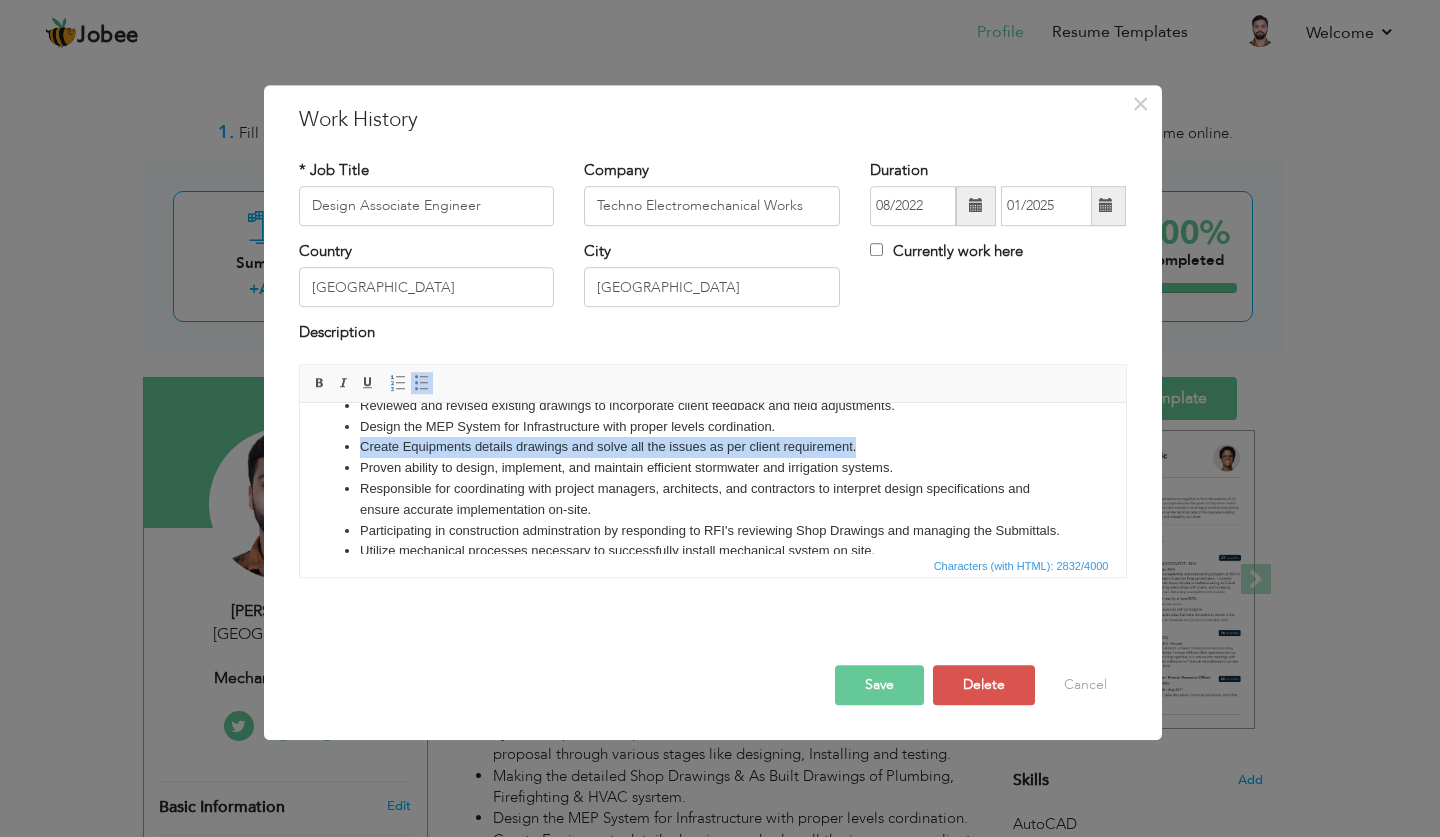 drag, startPoint x: 860, startPoint y: 439, endPoint x: 358, endPoint y: 444, distance: 502.0249 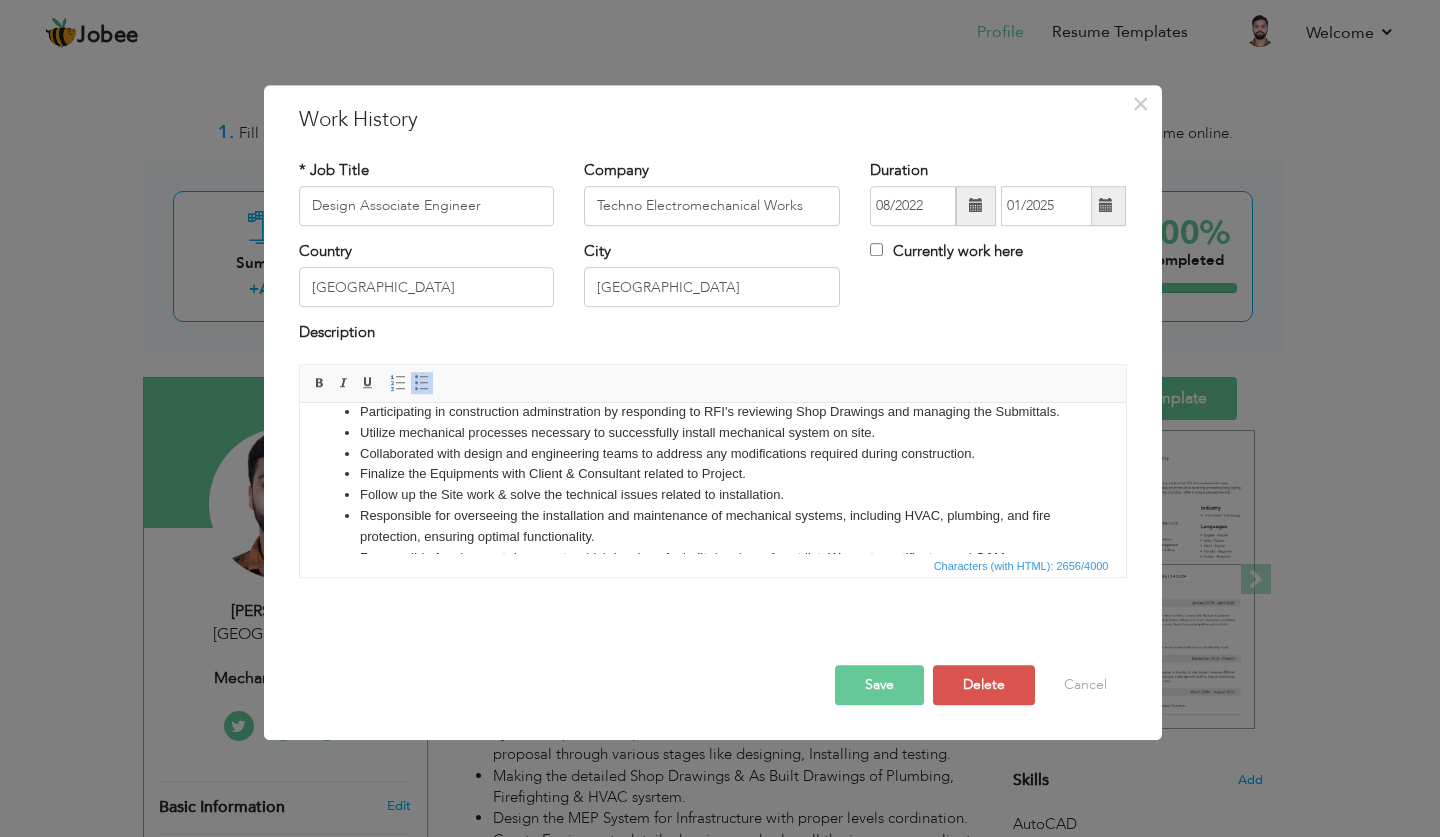 scroll, scrollTop: 231, scrollLeft: 0, axis: vertical 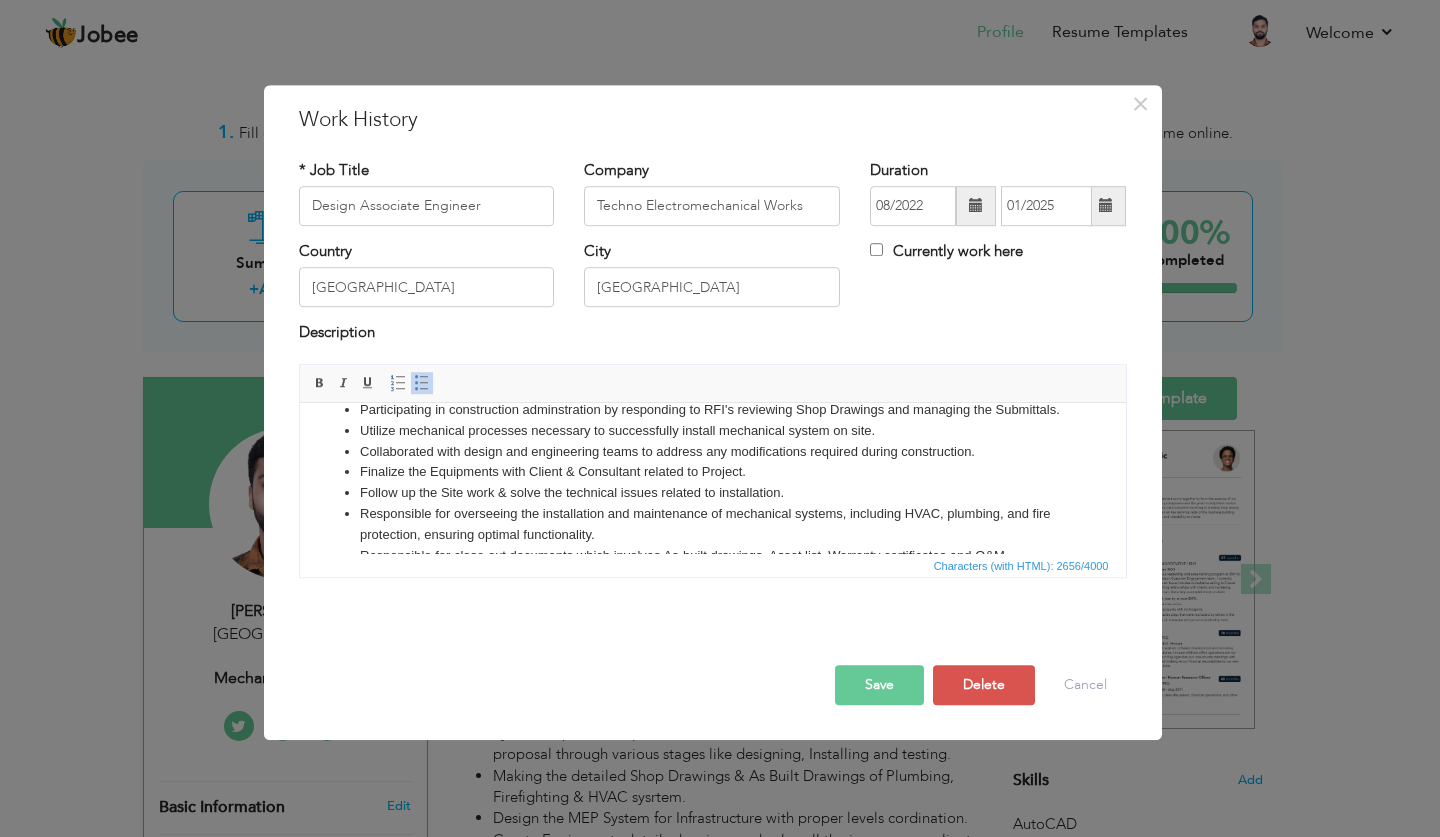 click on "Utilize mechanical processes necessary to successfully install mechanical system on site." at bounding box center [712, 430] 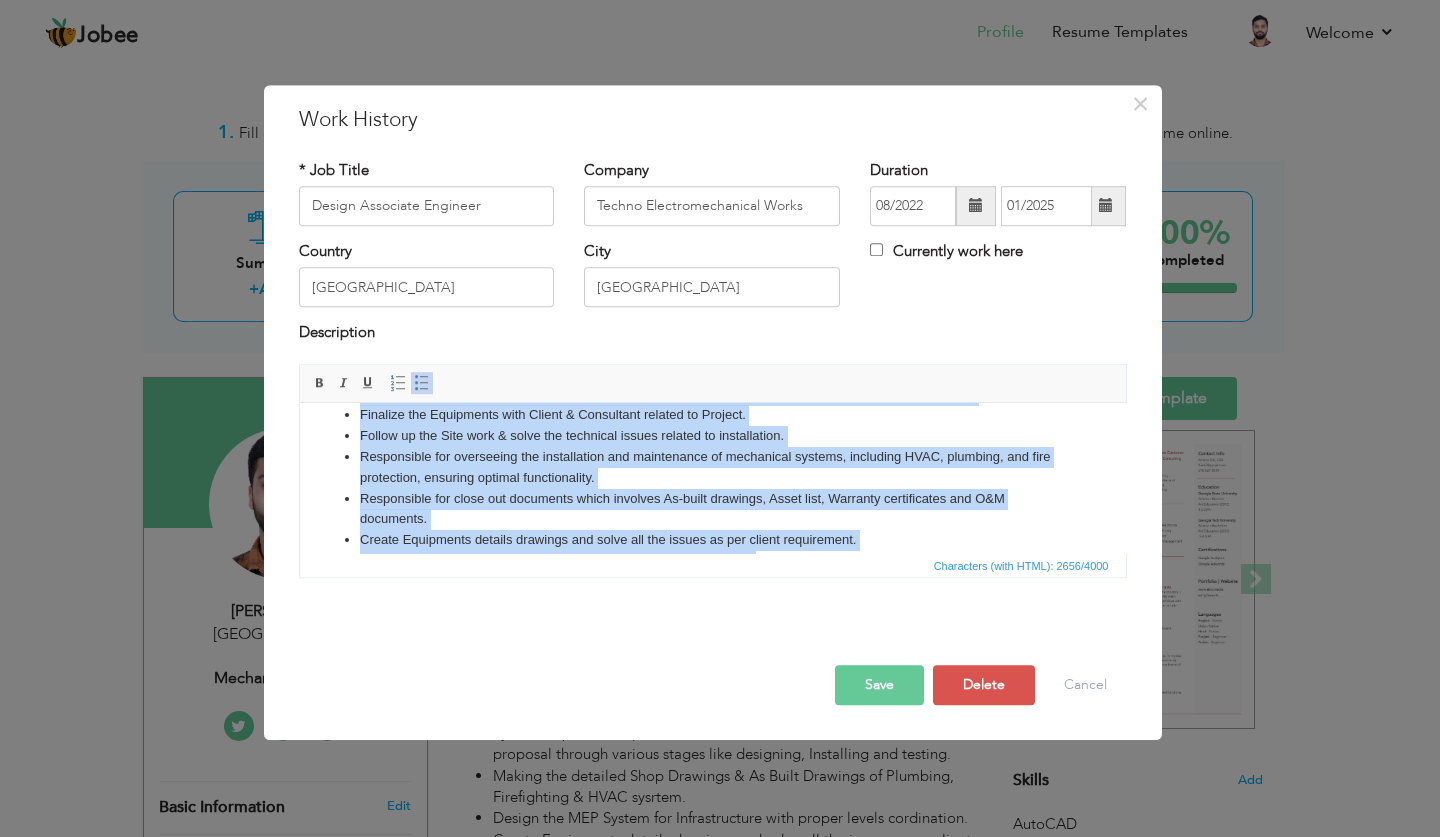 scroll, scrollTop: 514, scrollLeft: 0, axis: vertical 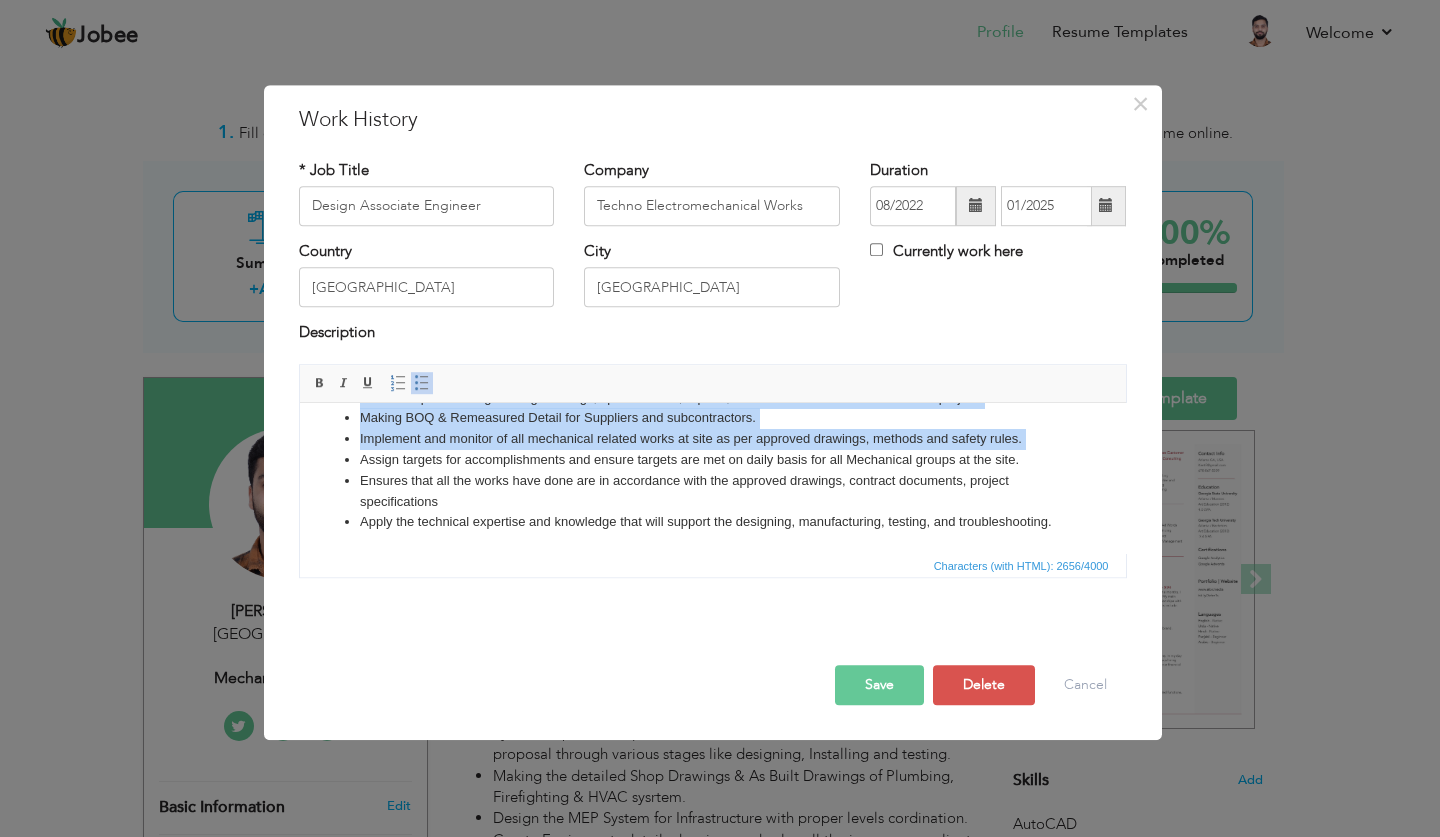 drag, startPoint x: 892, startPoint y: 452, endPoint x: 360, endPoint y: 452, distance: 532 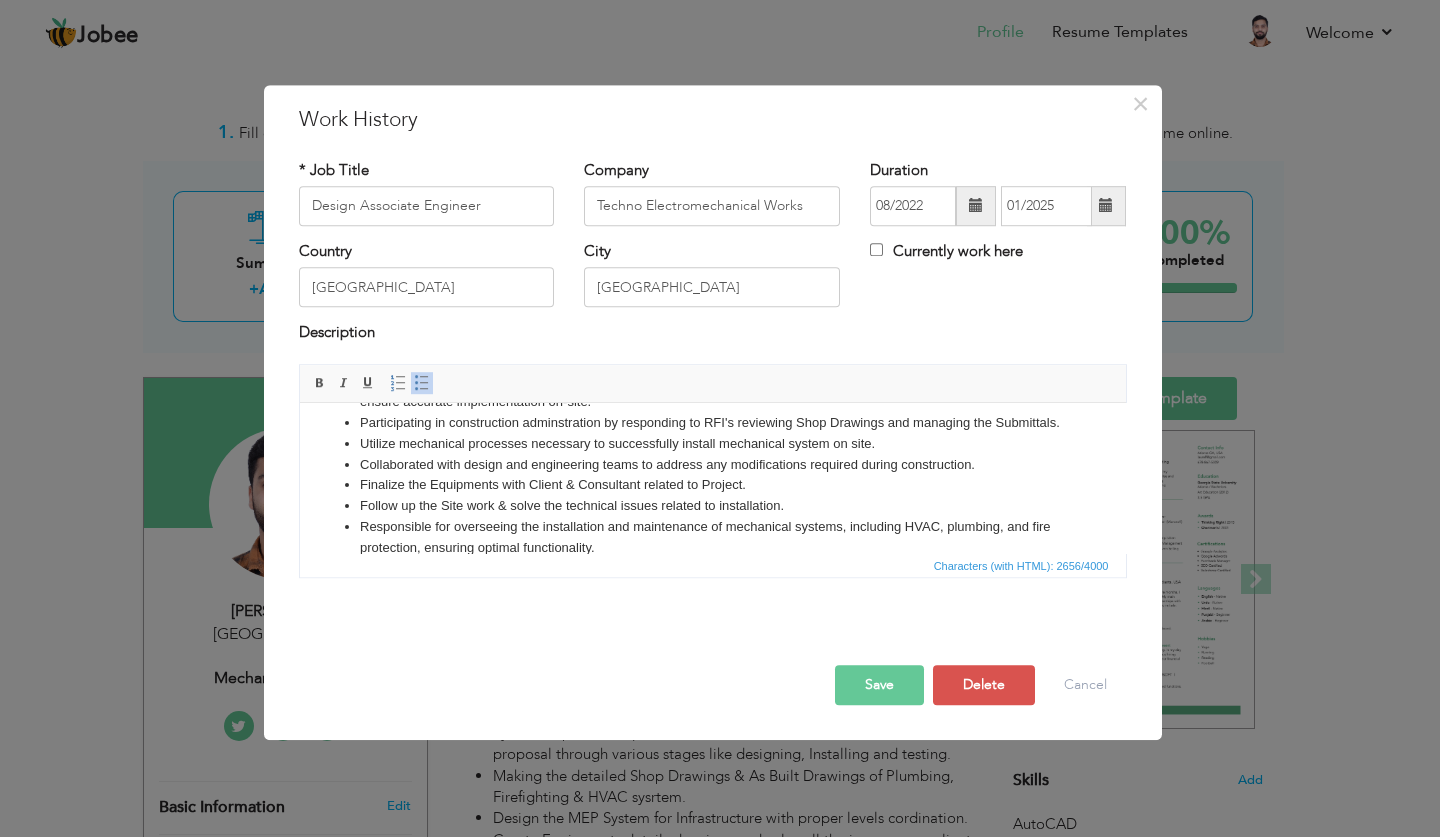 scroll, scrollTop: 219, scrollLeft: 0, axis: vertical 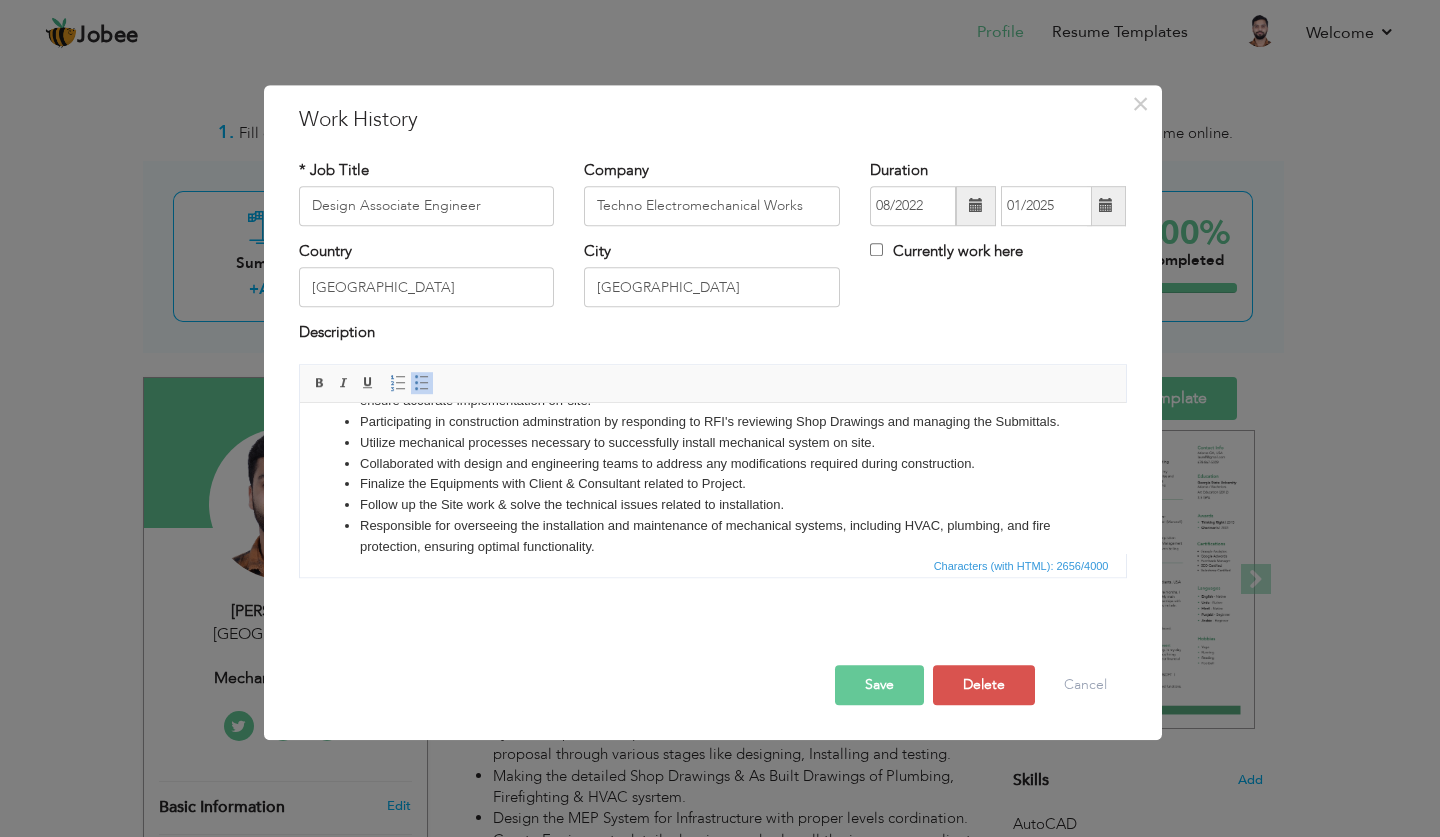 click on "Utilize mechanical processes necessary to successfully install mechanical system on site." at bounding box center (712, 442) 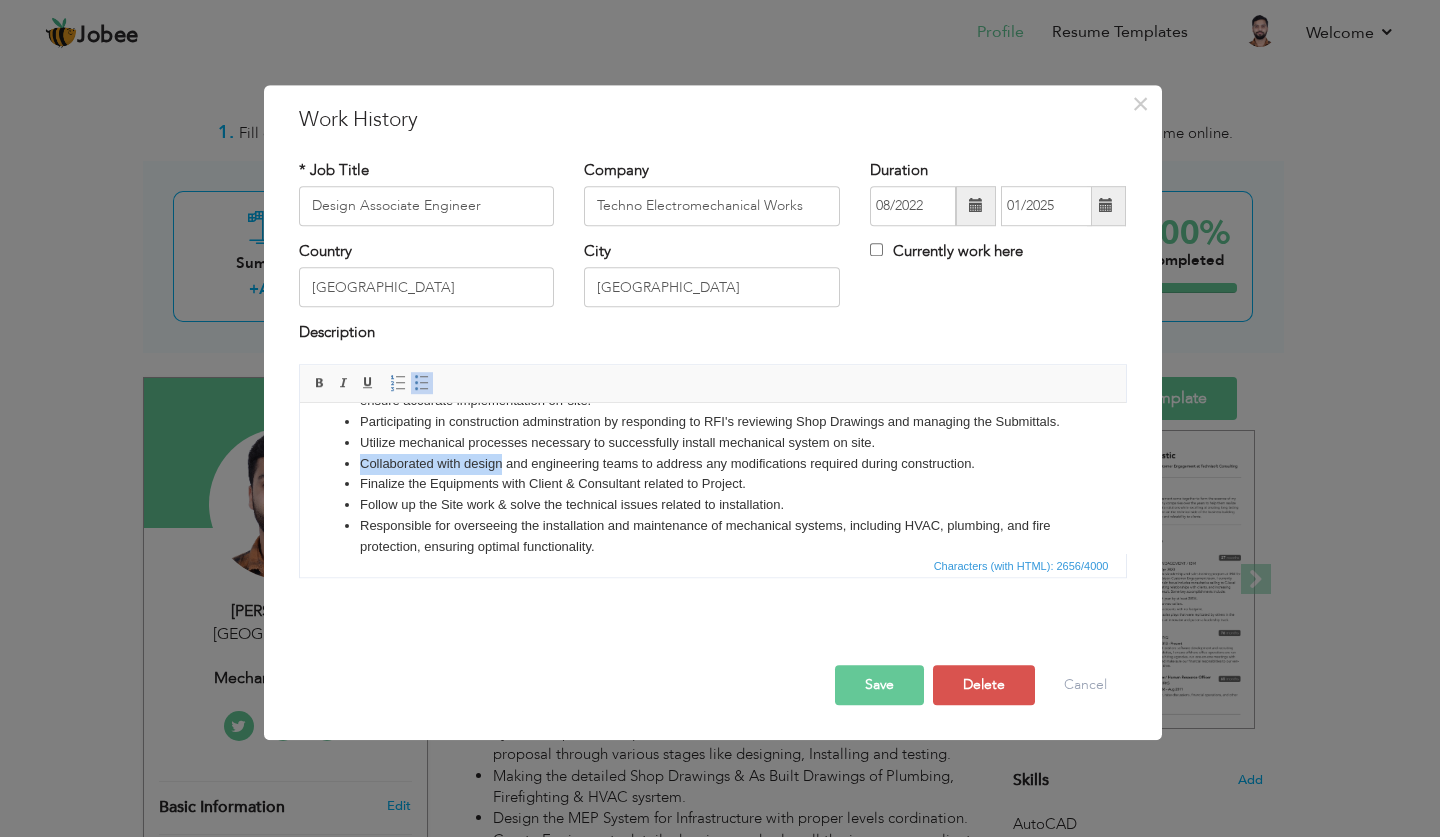 drag, startPoint x: 882, startPoint y: 459, endPoint x: 486, endPoint y: 487, distance: 396.98868 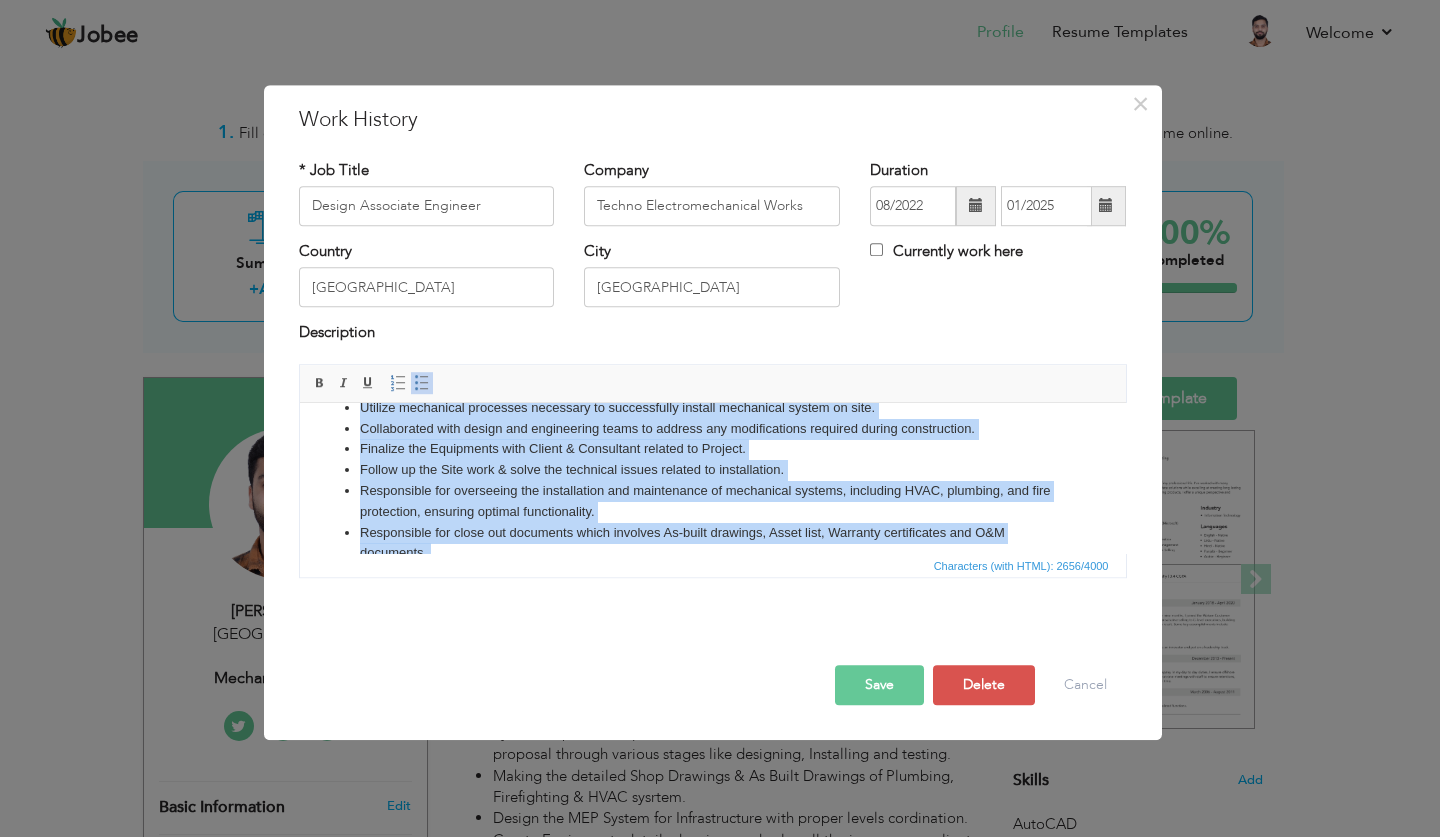 scroll, scrollTop: 346, scrollLeft: 0, axis: vertical 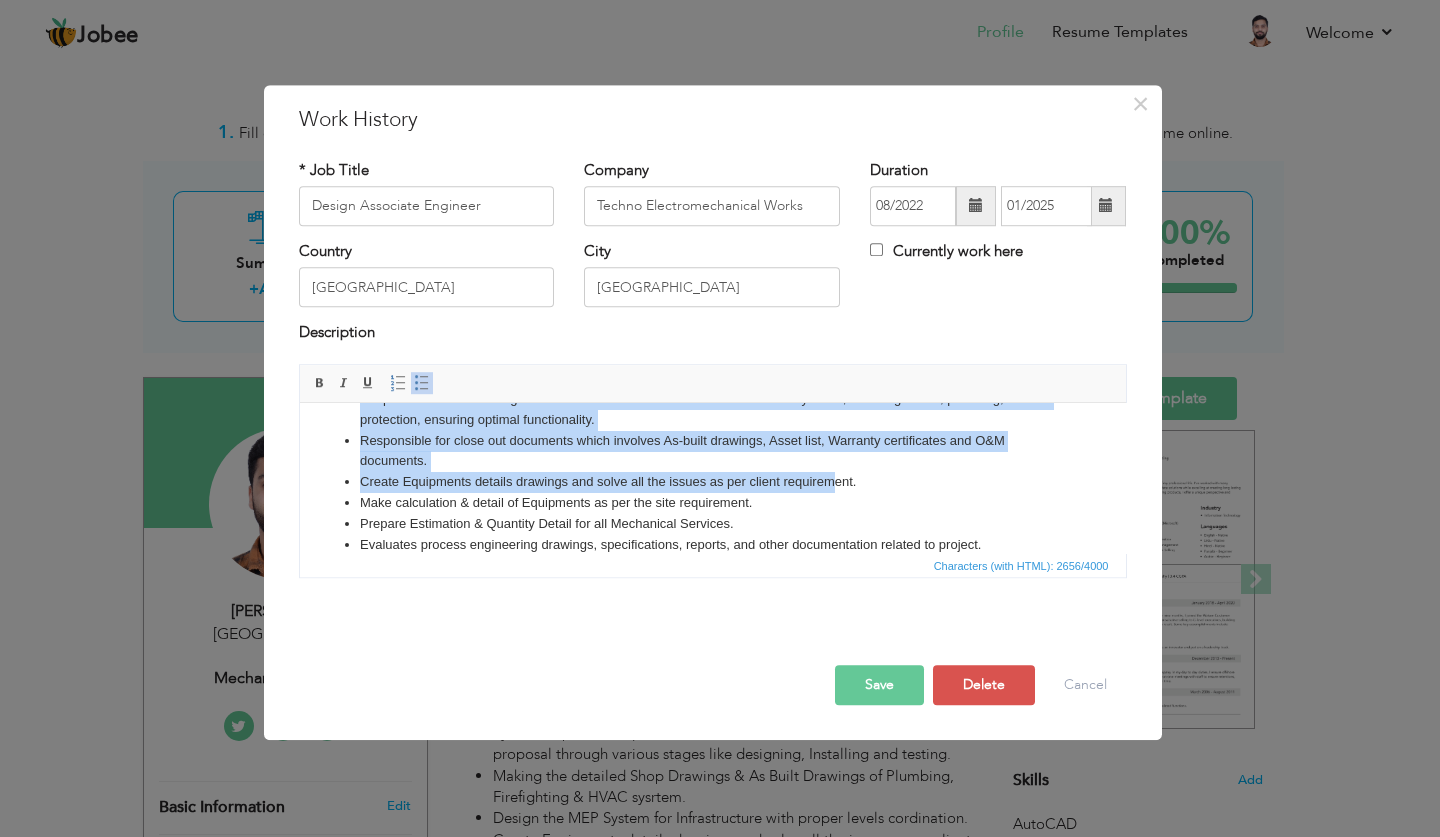 drag, startPoint x: 356, startPoint y: 458, endPoint x: 836, endPoint y: 490, distance: 481.0655 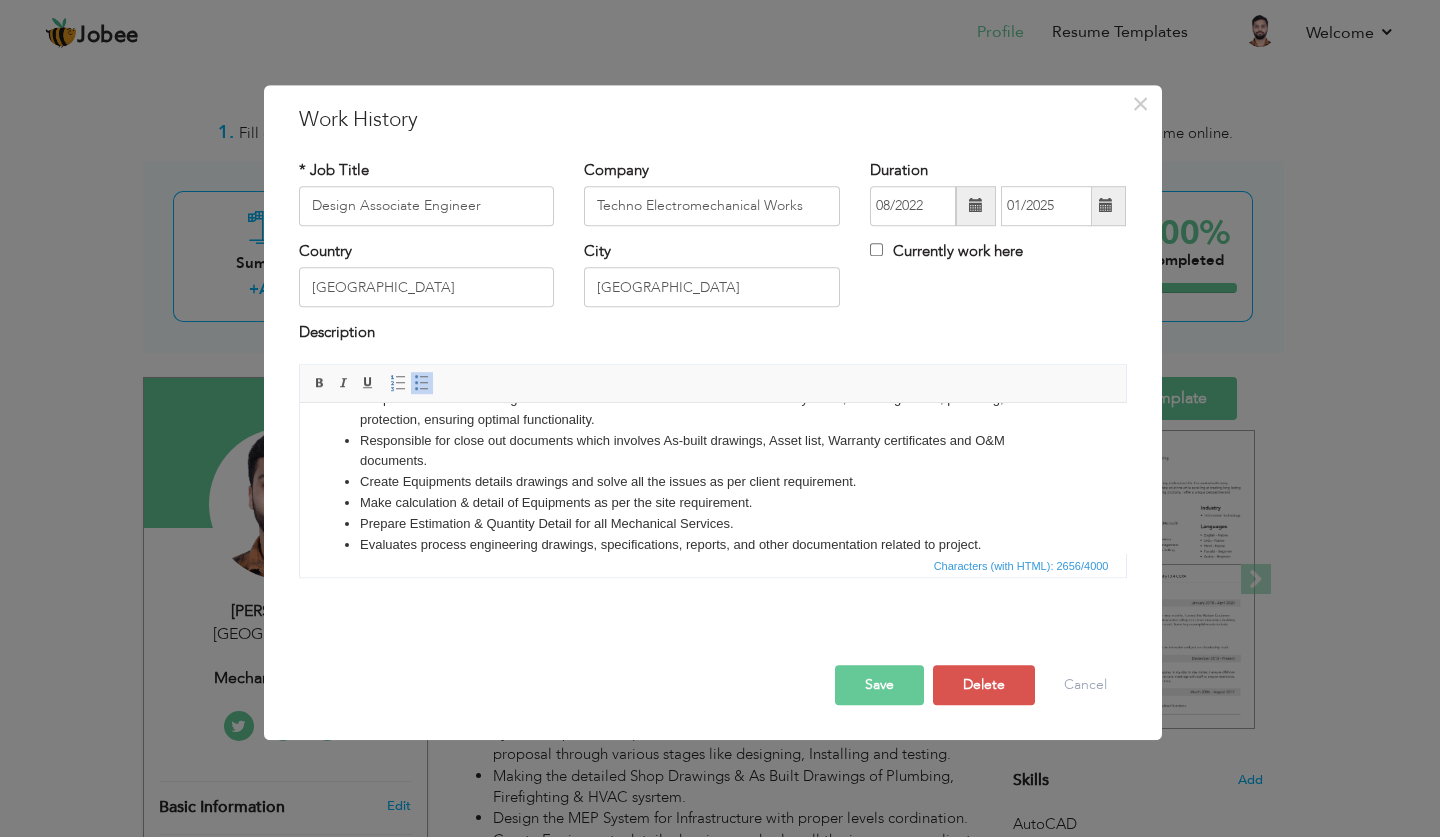 click on "Create Equipments details drawings and solve all the issues as per client requirement." at bounding box center [712, 481] 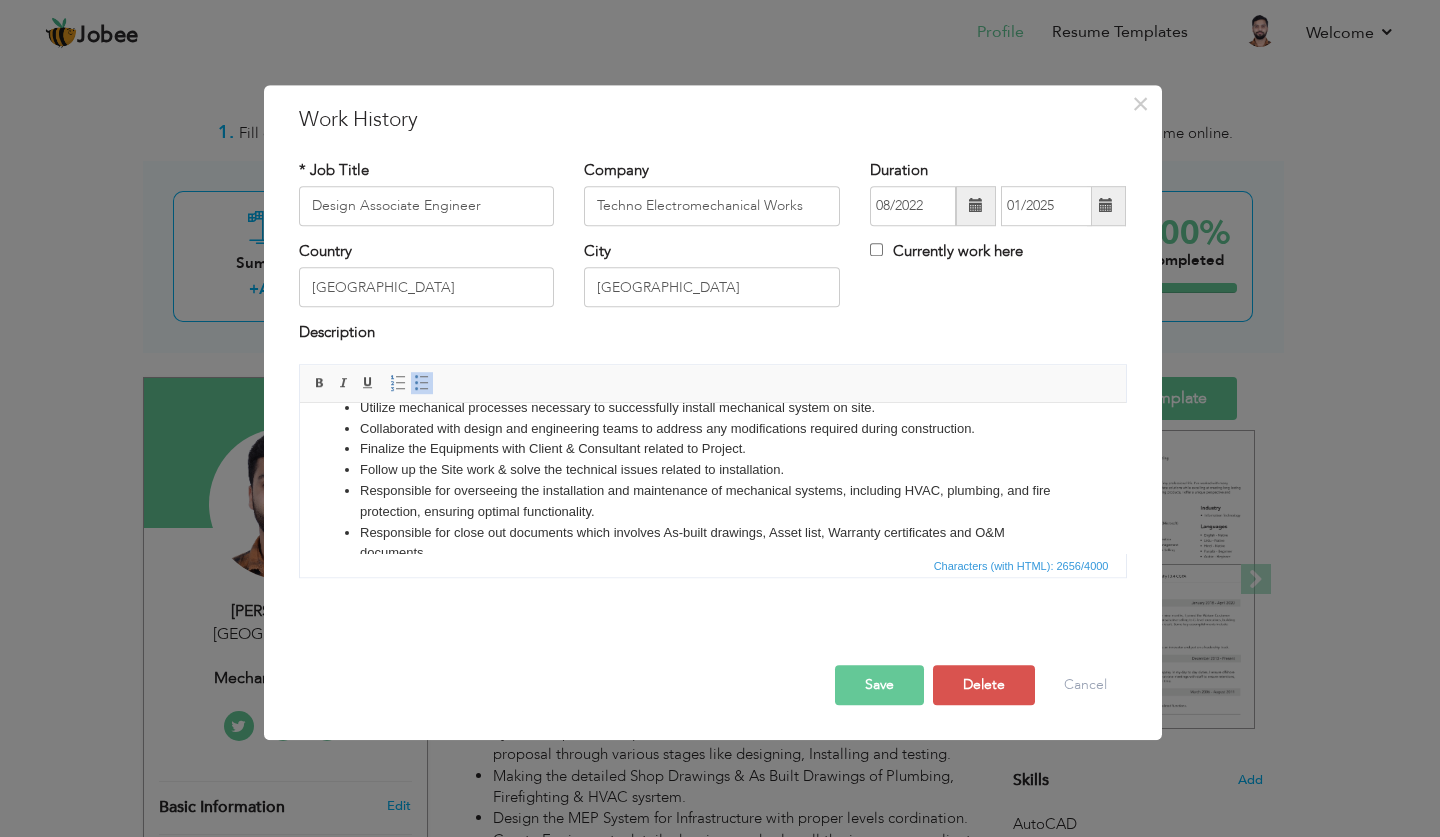 scroll, scrollTop: 248, scrollLeft: 0, axis: vertical 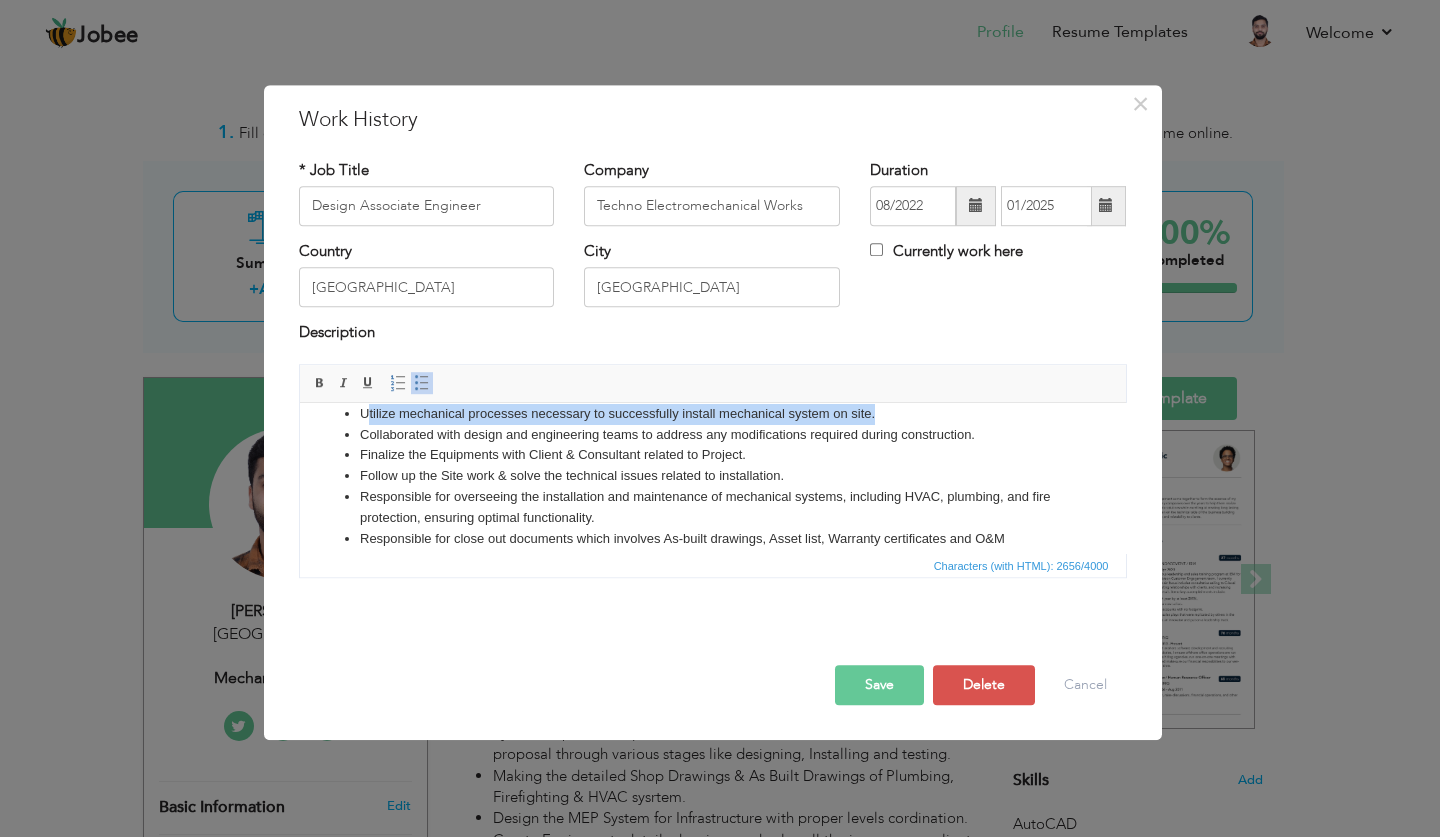 drag, startPoint x: 879, startPoint y: 434, endPoint x: 367, endPoint y: 436, distance: 512.0039 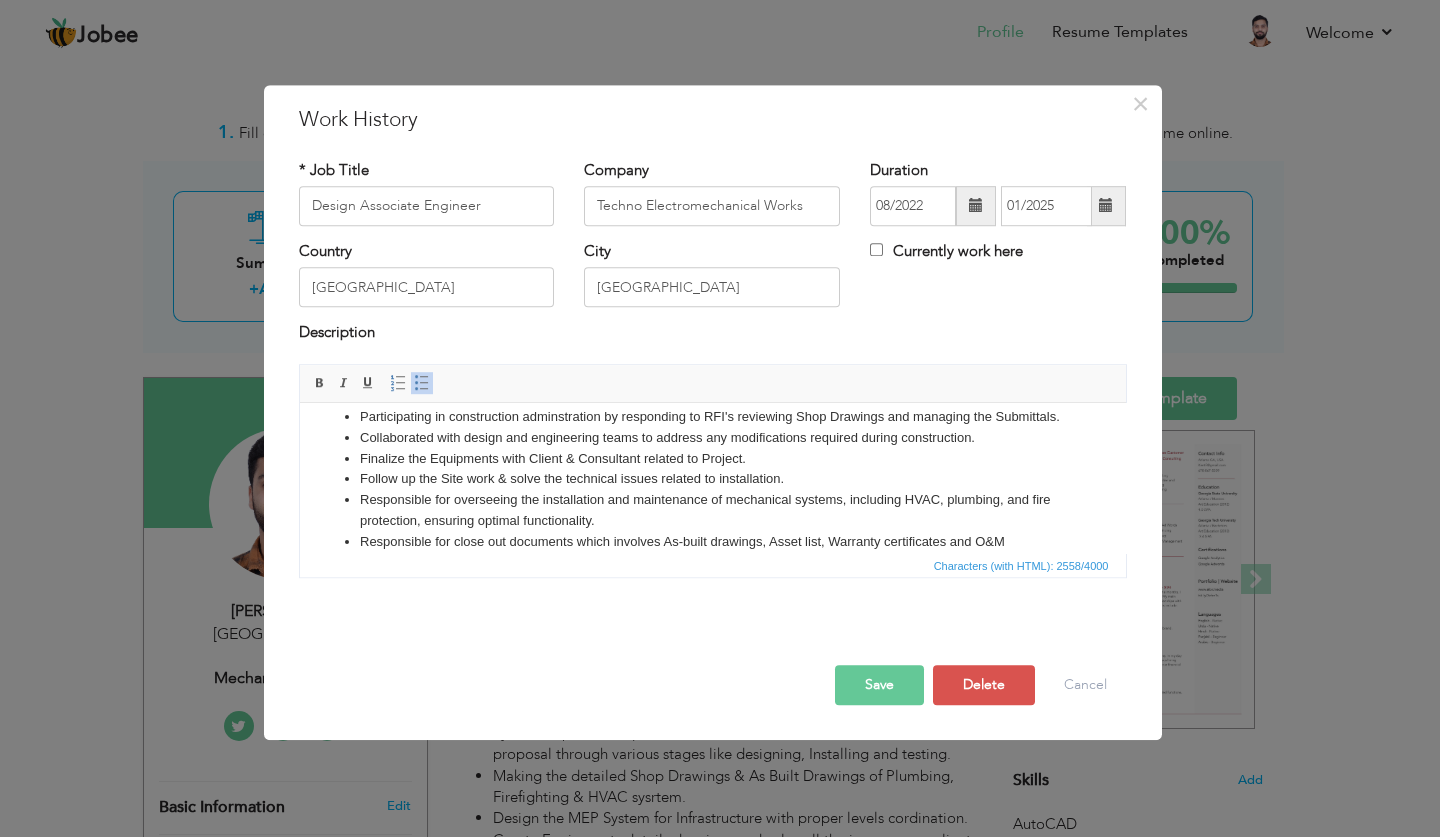 scroll, scrollTop: 222, scrollLeft: 0, axis: vertical 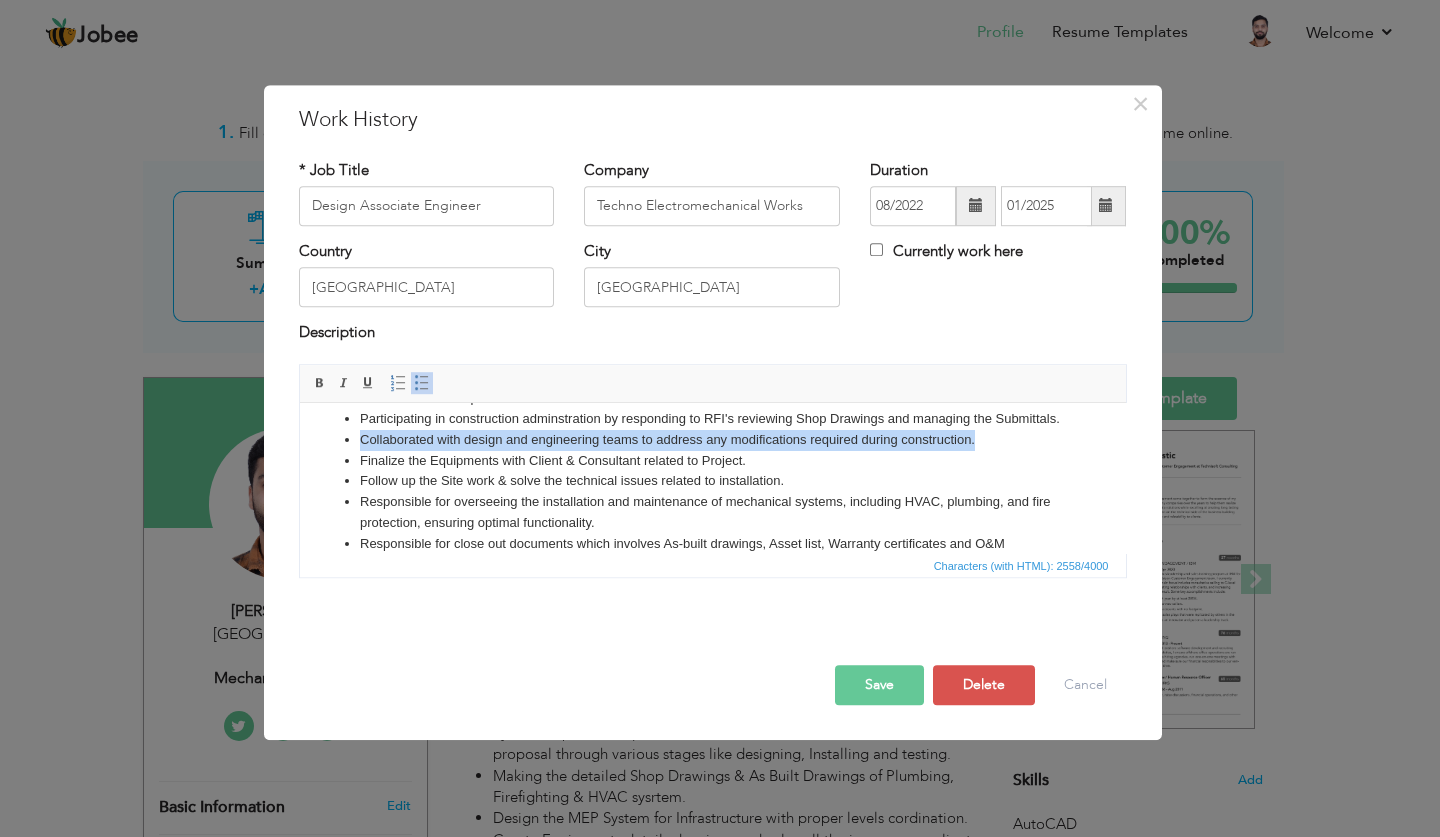 drag, startPoint x: 979, startPoint y: 455, endPoint x: 770, endPoint y: 442, distance: 209.40392 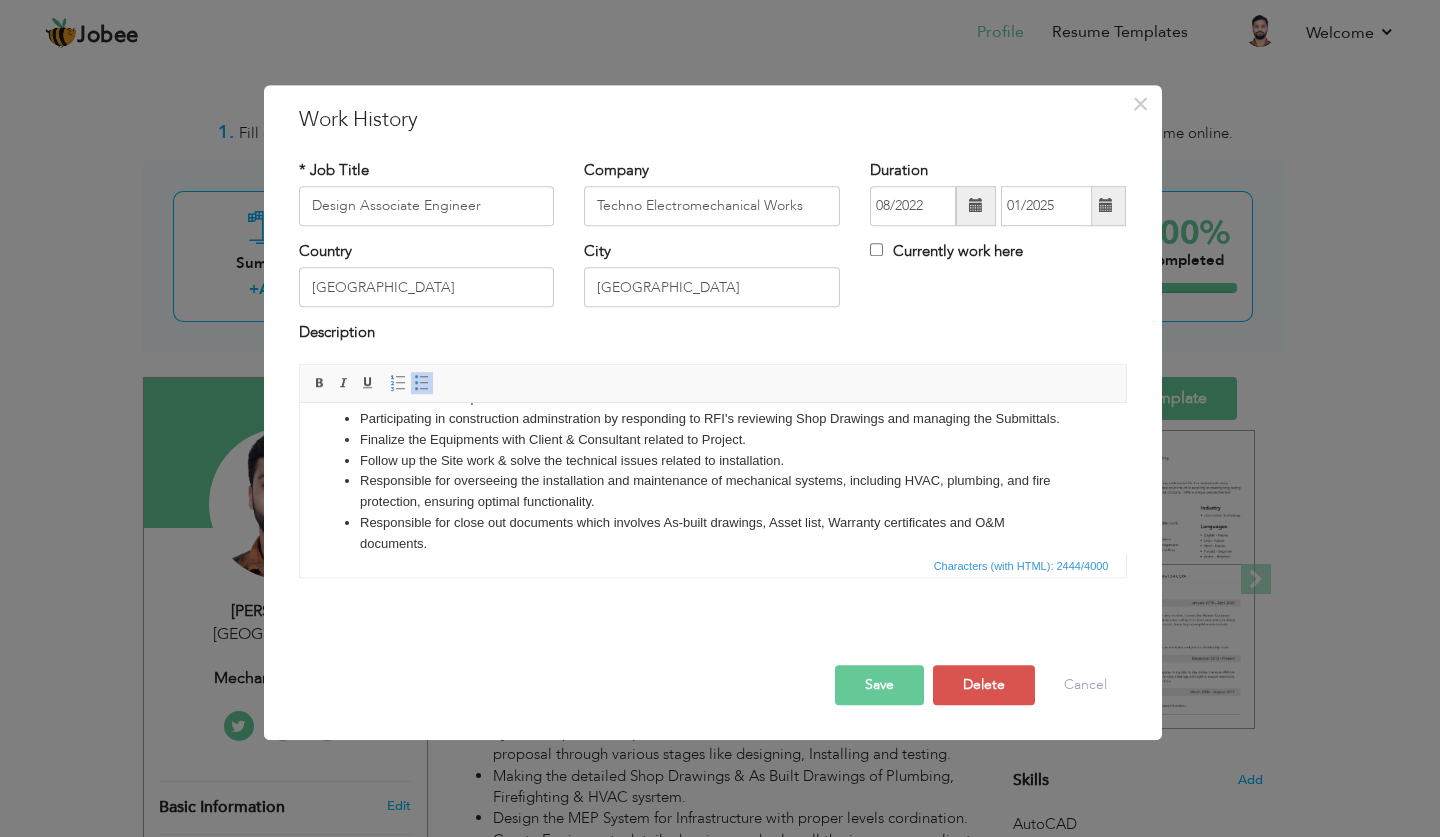 click on "Finalize the Equipments with Client & Consultant related to Project." at bounding box center [712, 439] 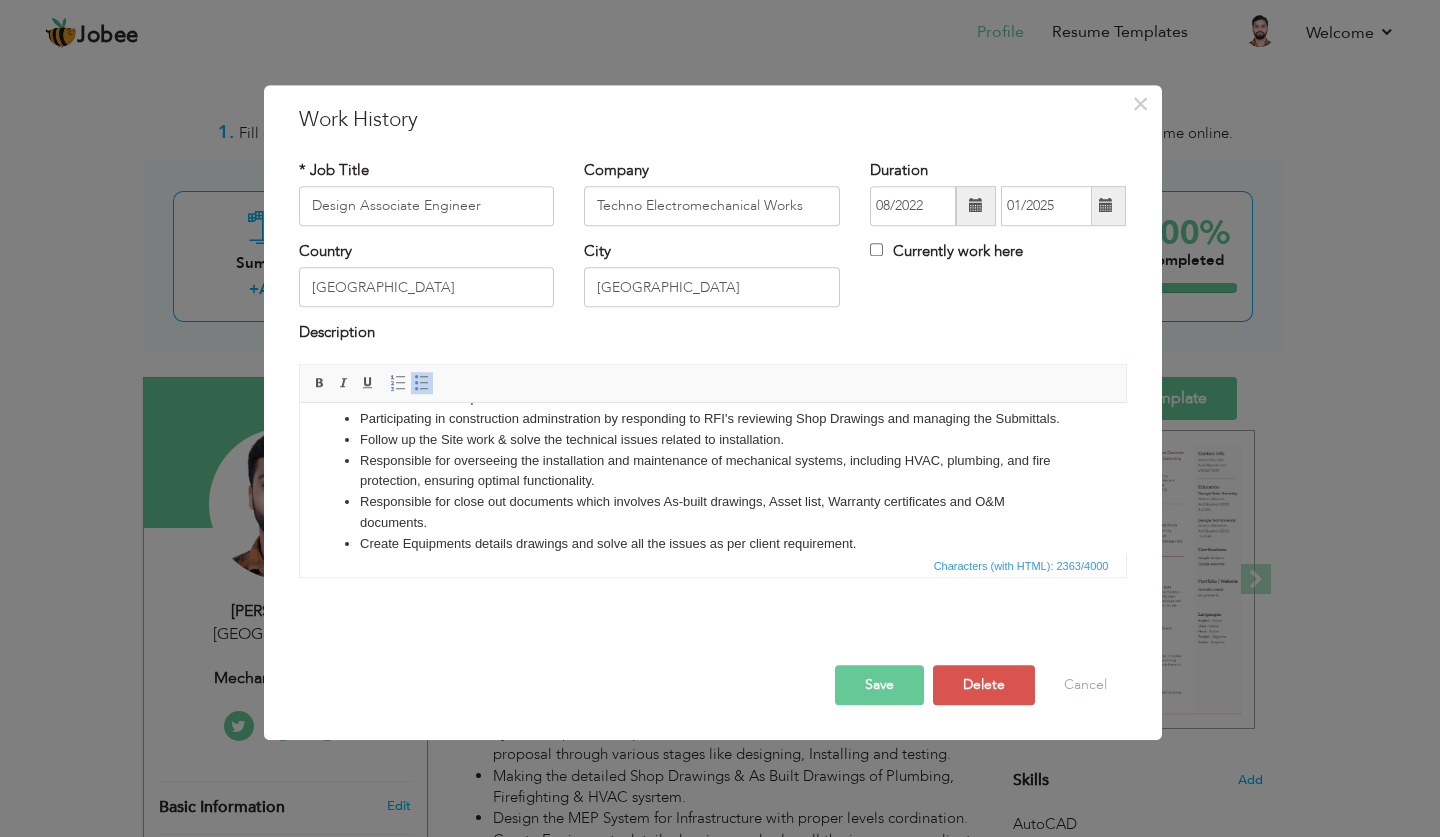 click on "Follow up the Site work & solve the technical issues related to installation." at bounding box center (712, 439) 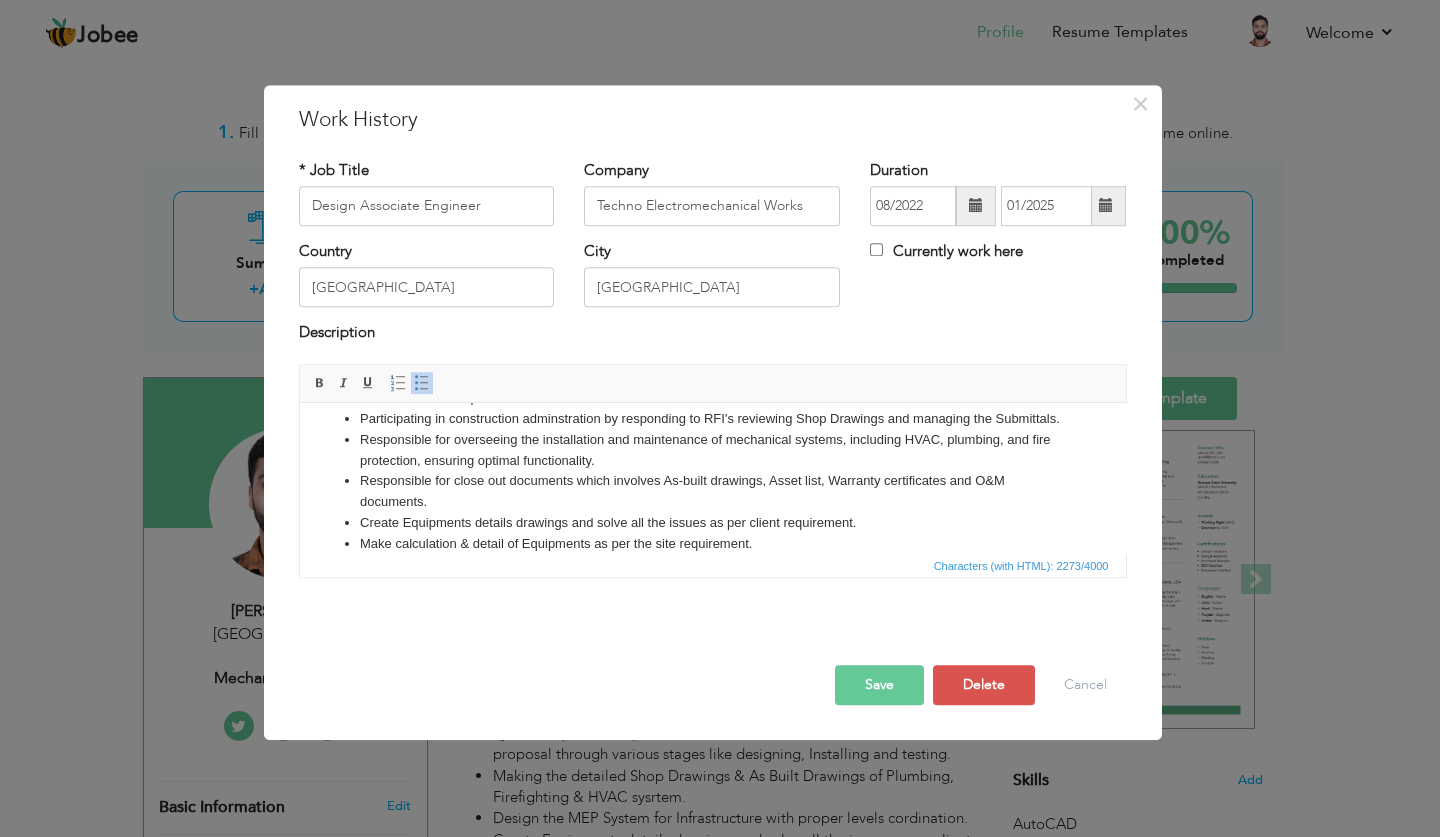 click on "Responsible for overseeing the installation and maintenance of mechanical systems, including HVAC, plumbing, and fire protection, ensuring optimal functionality." at bounding box center [712, 450] 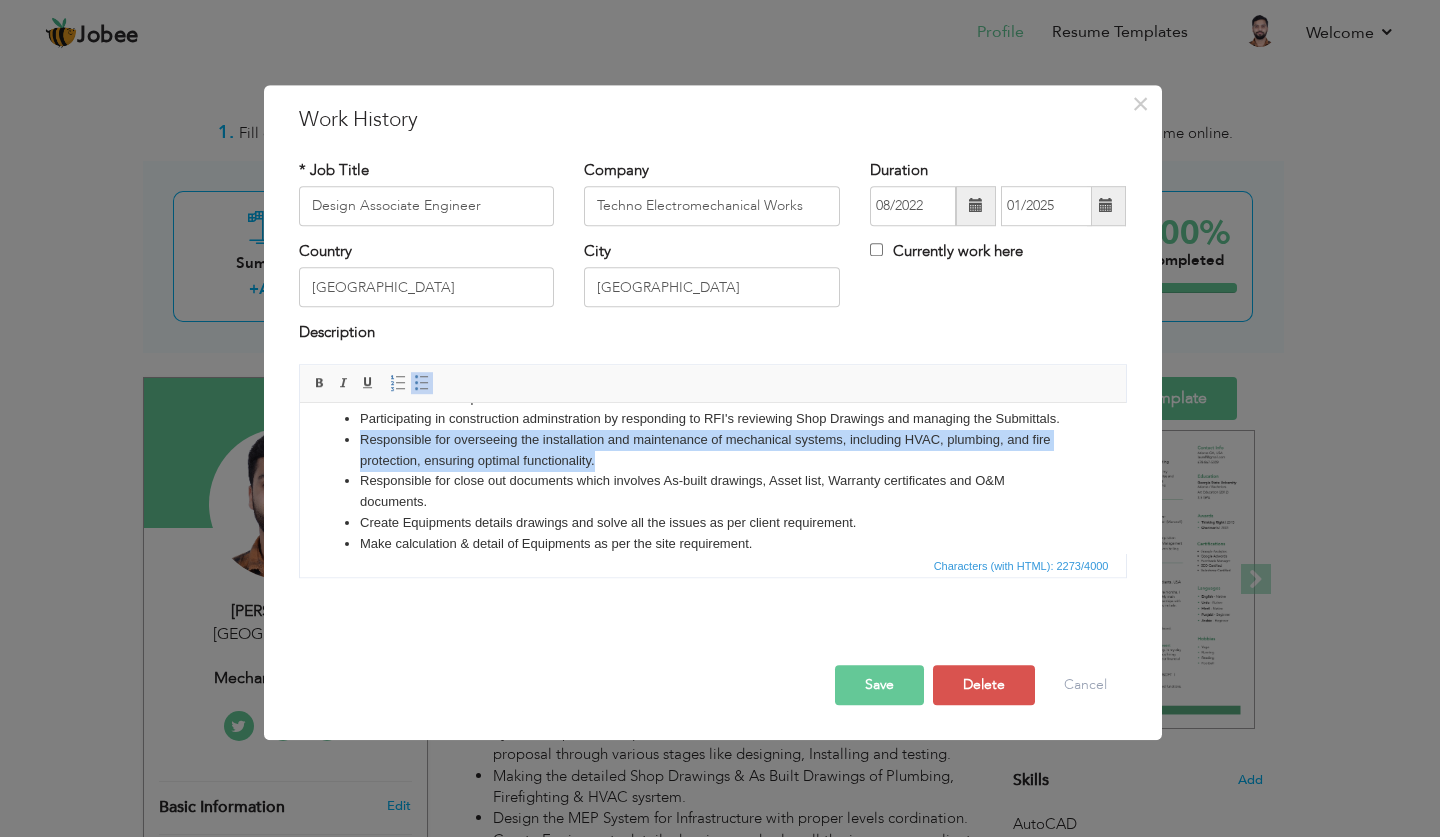 drag, startPoint x: 618, startPoint y: 482, endPoint x: 356, endPoint y: 457, distance: 263.19003 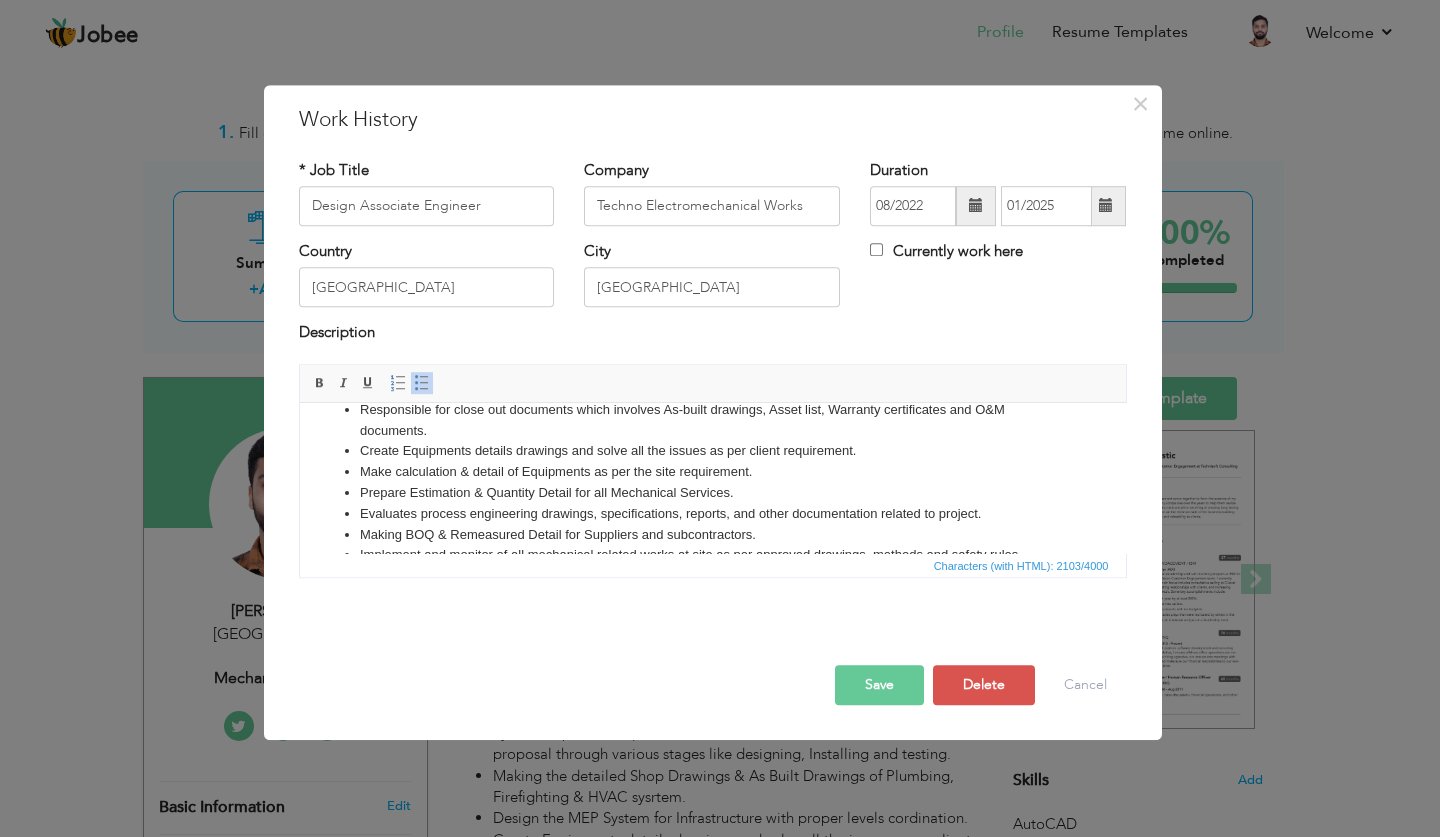 scroll, scrollTop: 254, scrollLeft: 0, axis: vertical 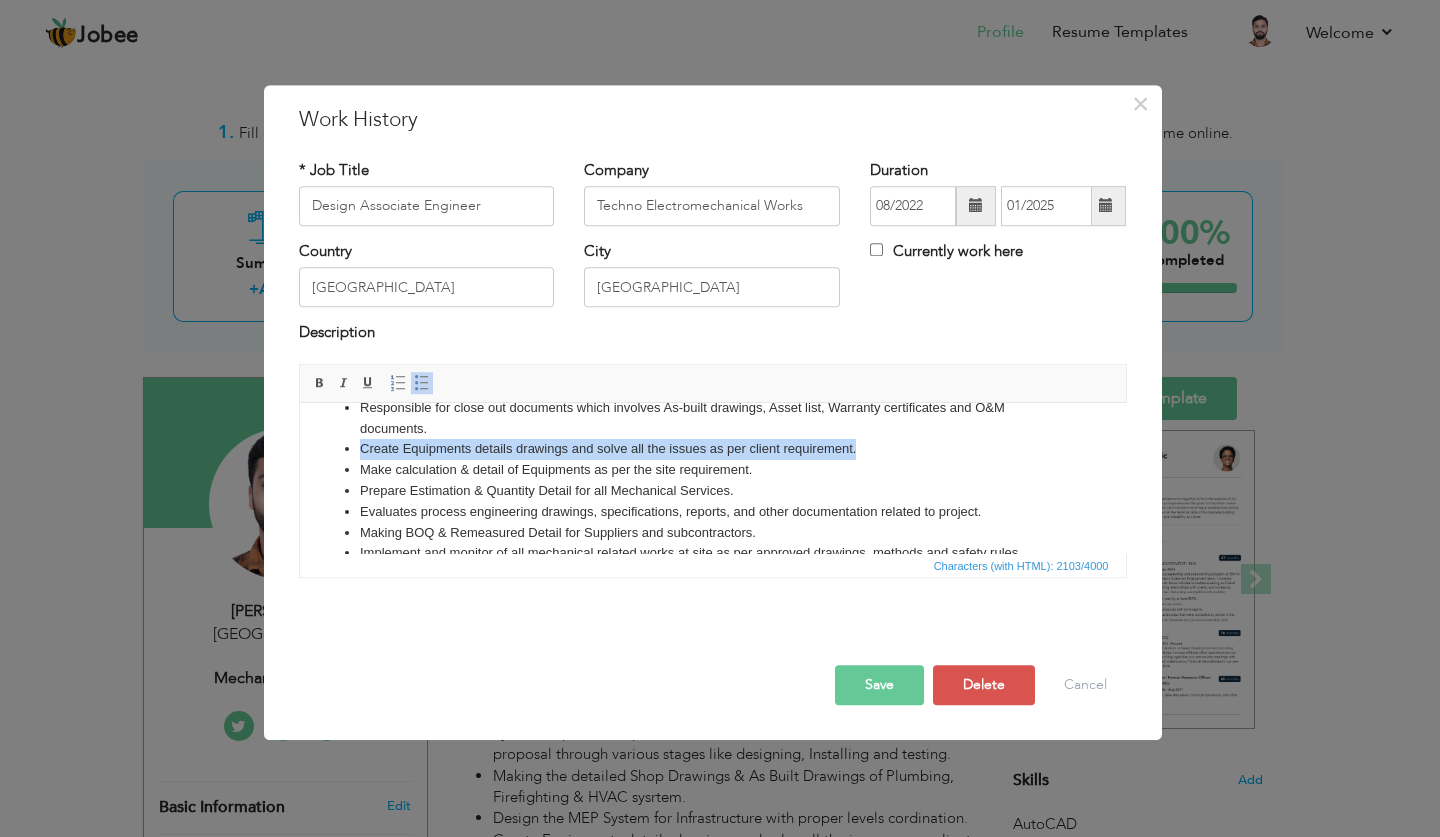 drag, startPoint x: 857, startPoint y: 467, endPoint x: 602, endPoint y: 457, distance: 255.196 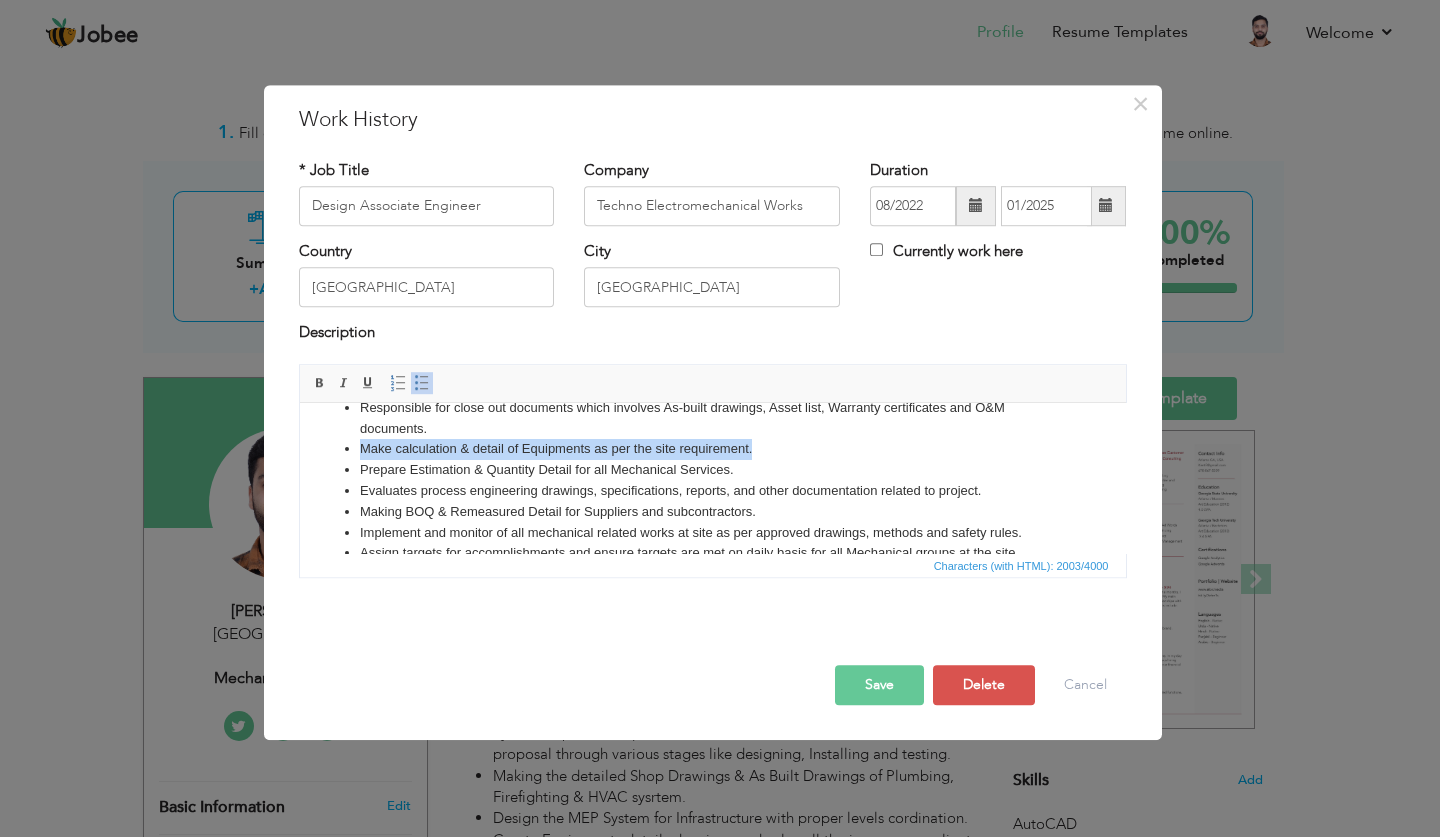 drag, startPoint x: 760, startPoint y: 466, endPoint x: 369, endPoint y: 471, distance: 391.03198 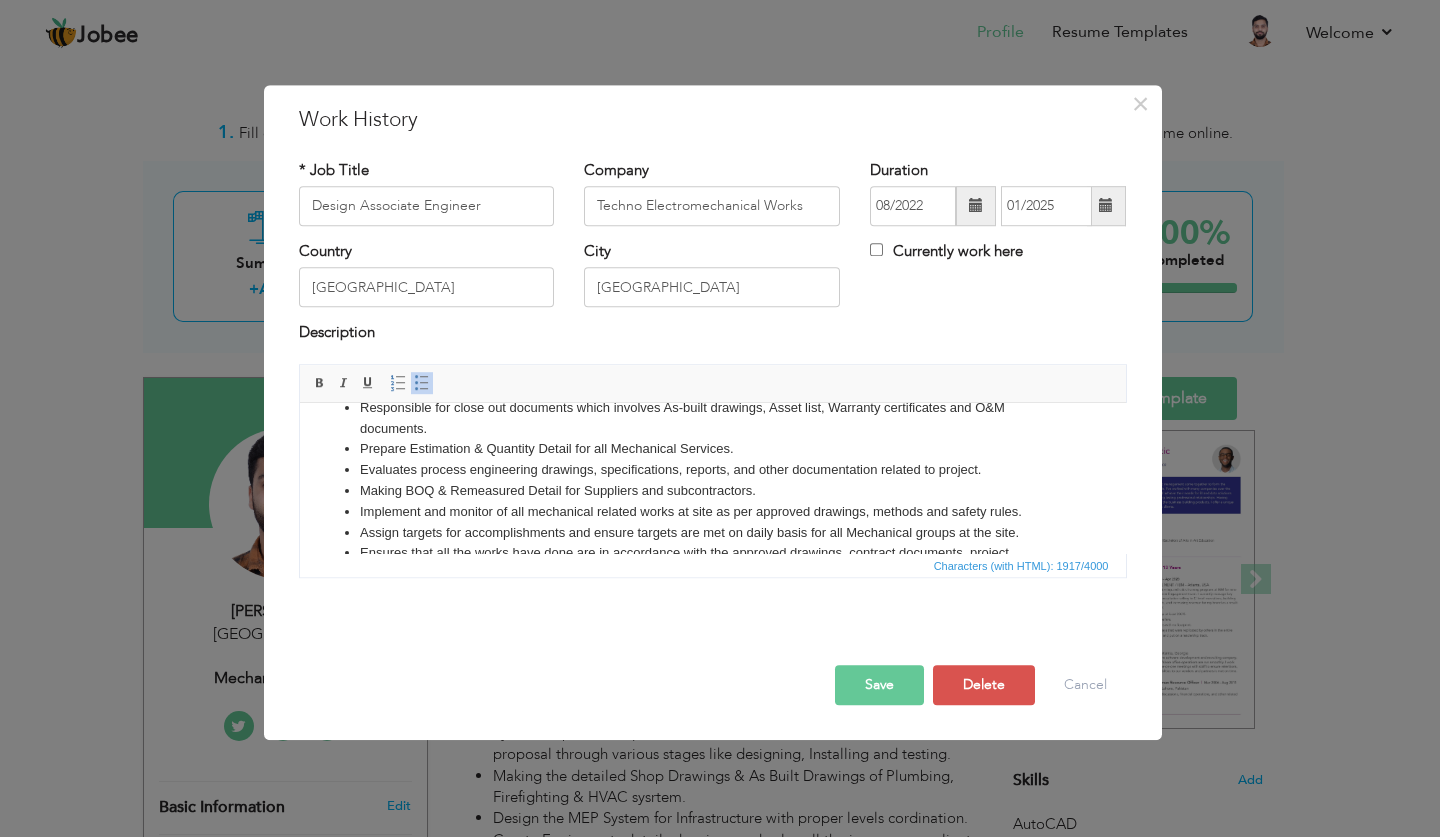 click on "Prepare Estimation & Quantity Detail for all Mechanical Services." at bounding box center (712, 448) 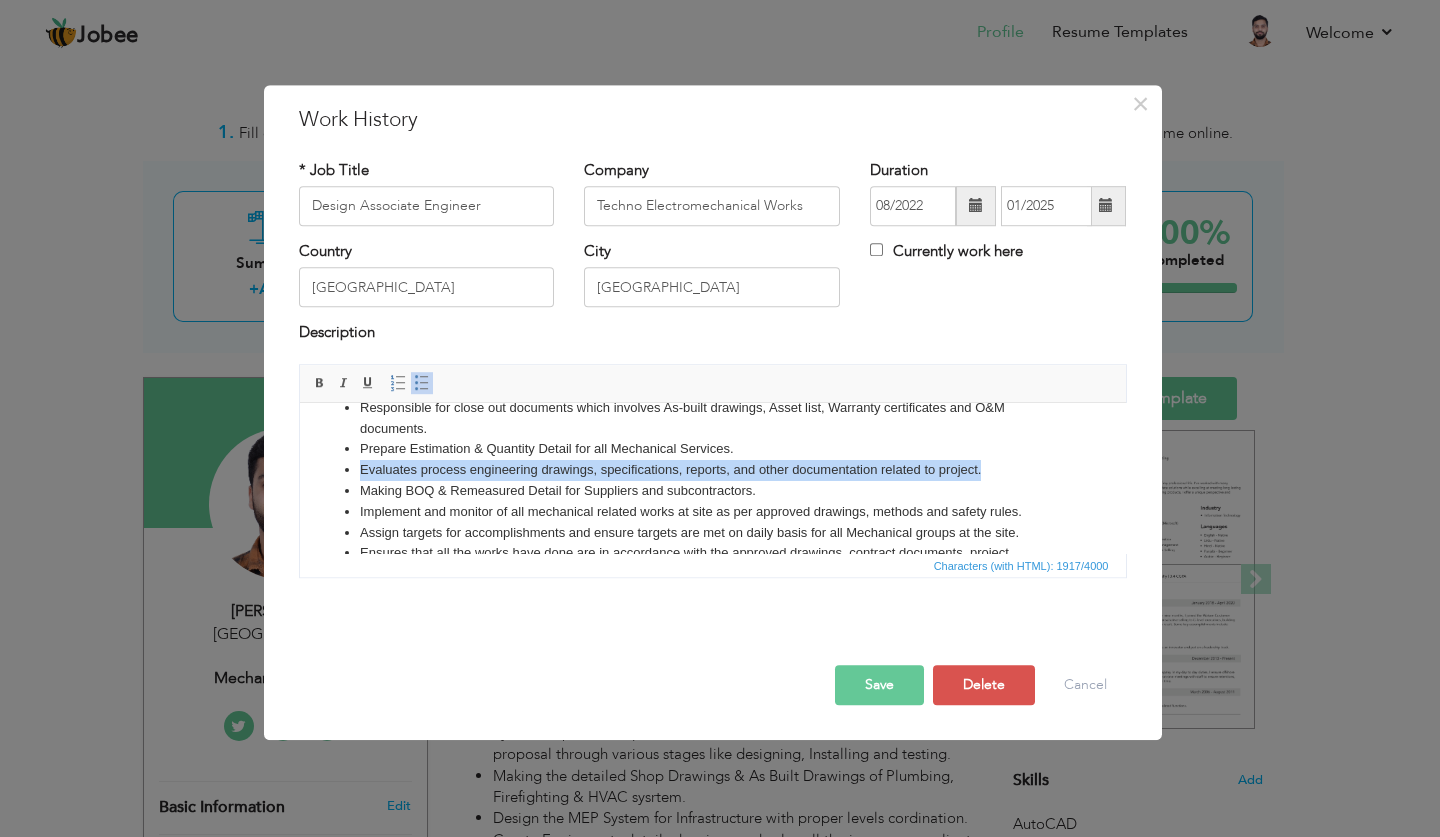 drag, startPoint x: 992, startPoint y: 488, endPoint x: 354, endPoint y: 496, distance: 638.0502 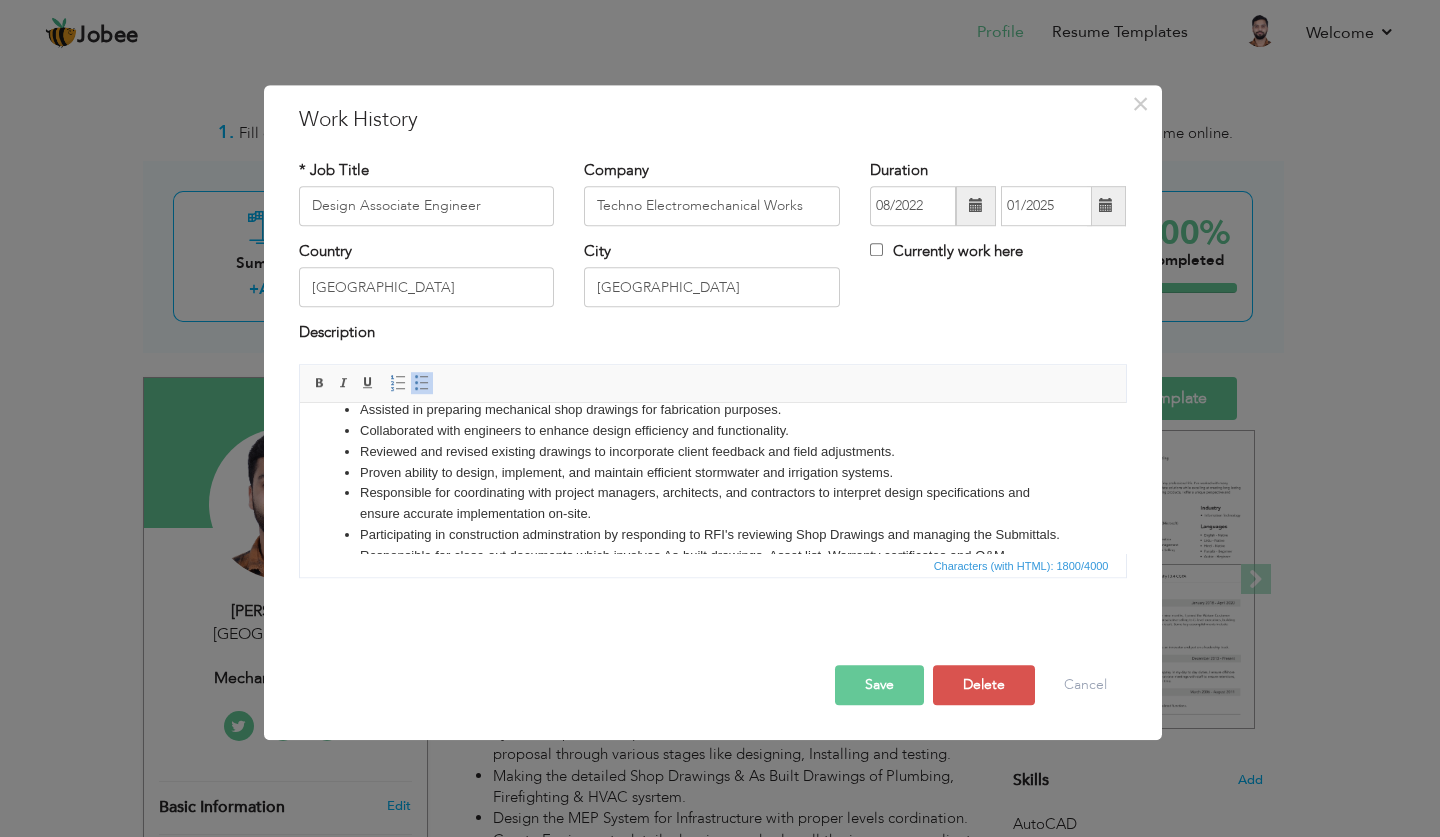 scroll, scrollTop: 326, scrollLeft: 0, axis: vertical 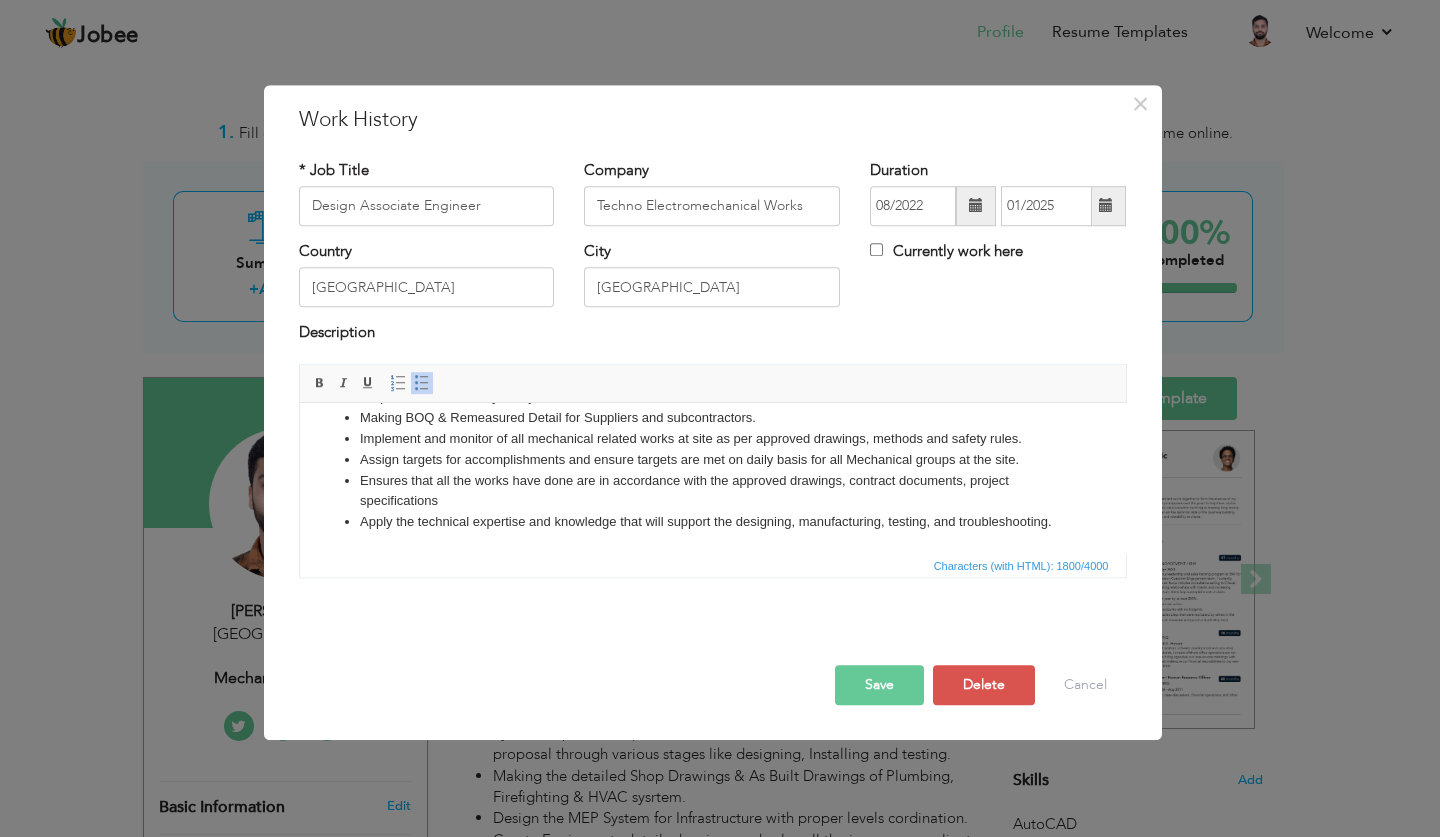 click on "Save" at bounding box center (879, 685) 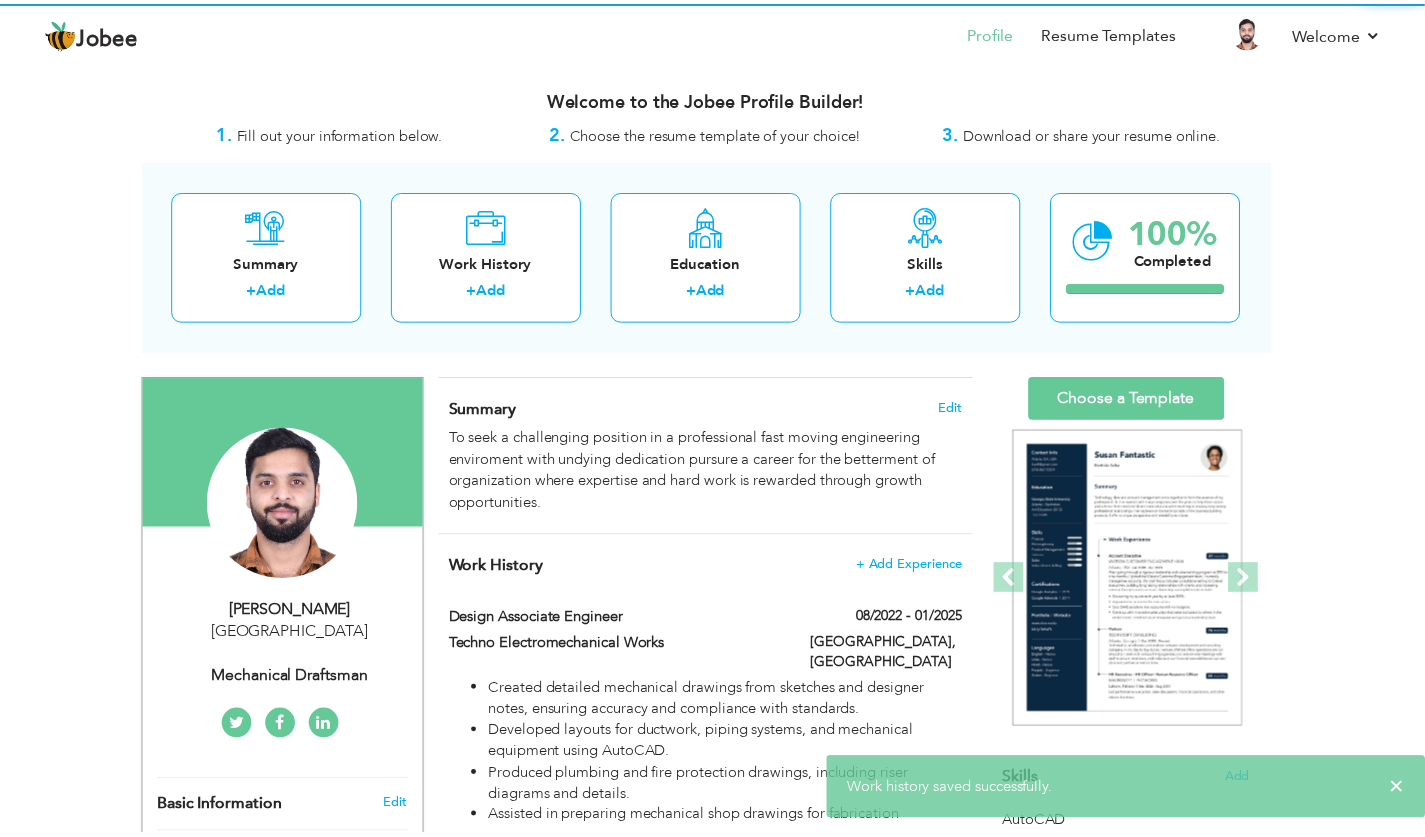 scroll, scrollTop: 0, scrollLeft: 0, axis: both 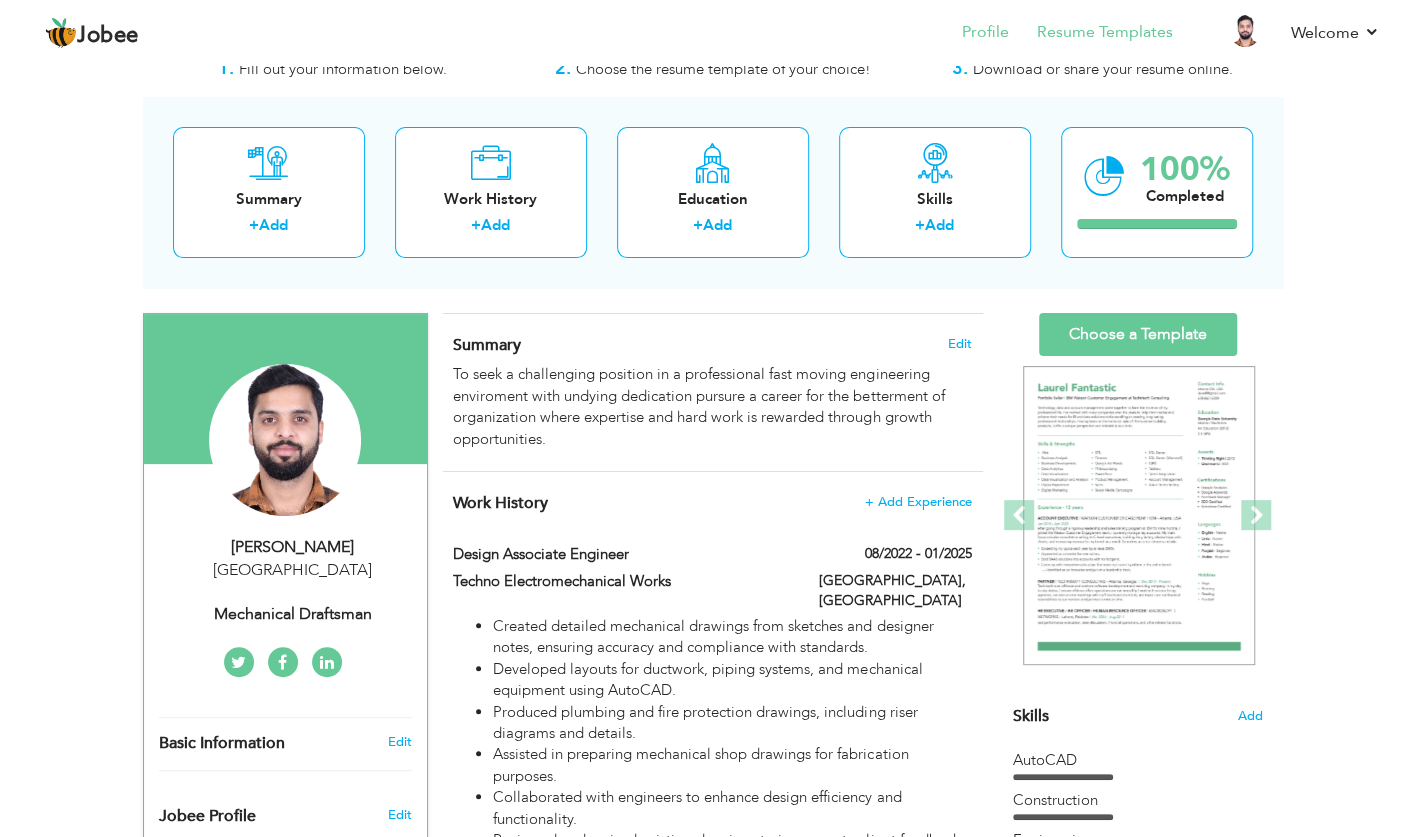 click on "Resume Templates" at bounding box center [1091, 34] 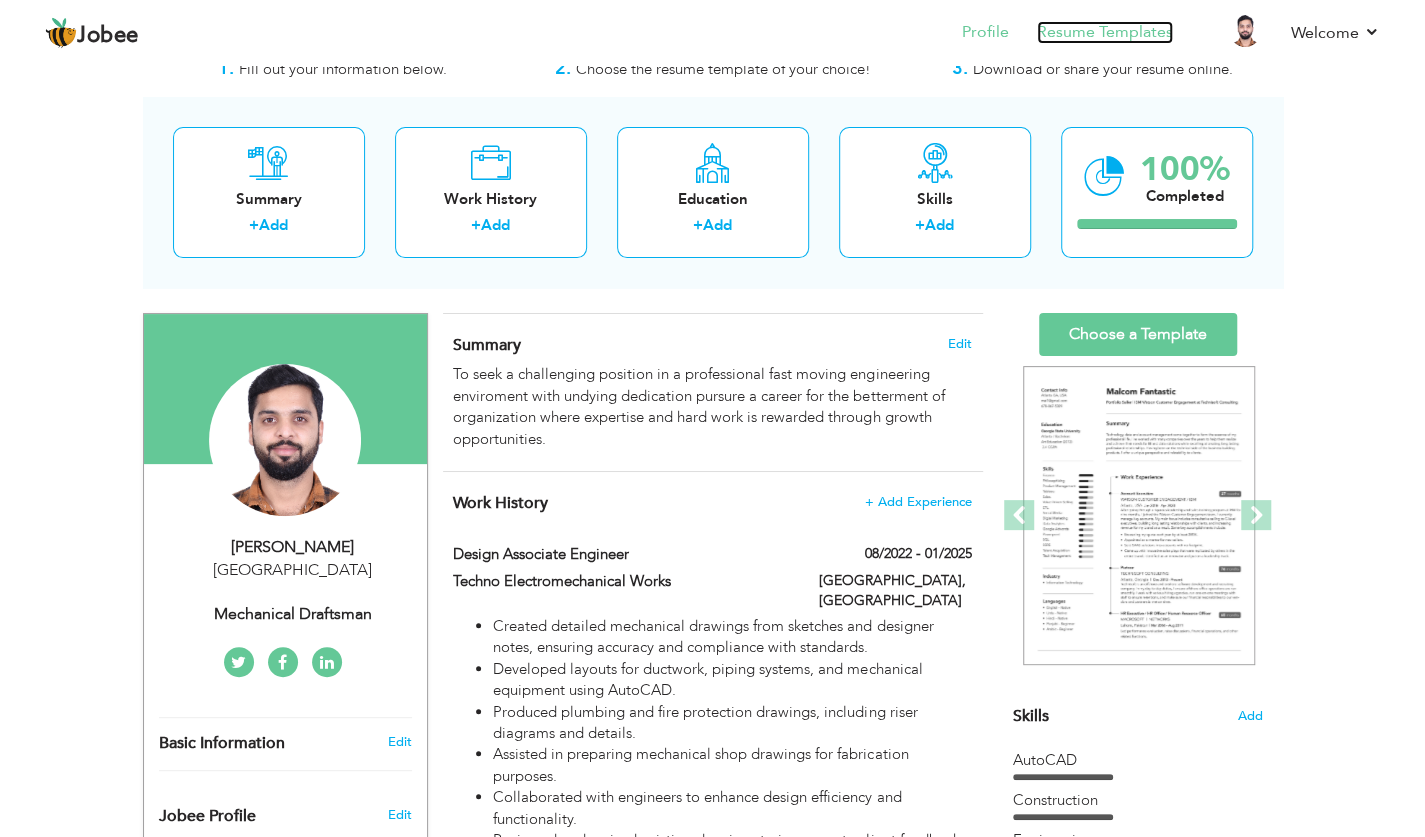 click on "Resume Templates" at bounding box center (1105, 32) 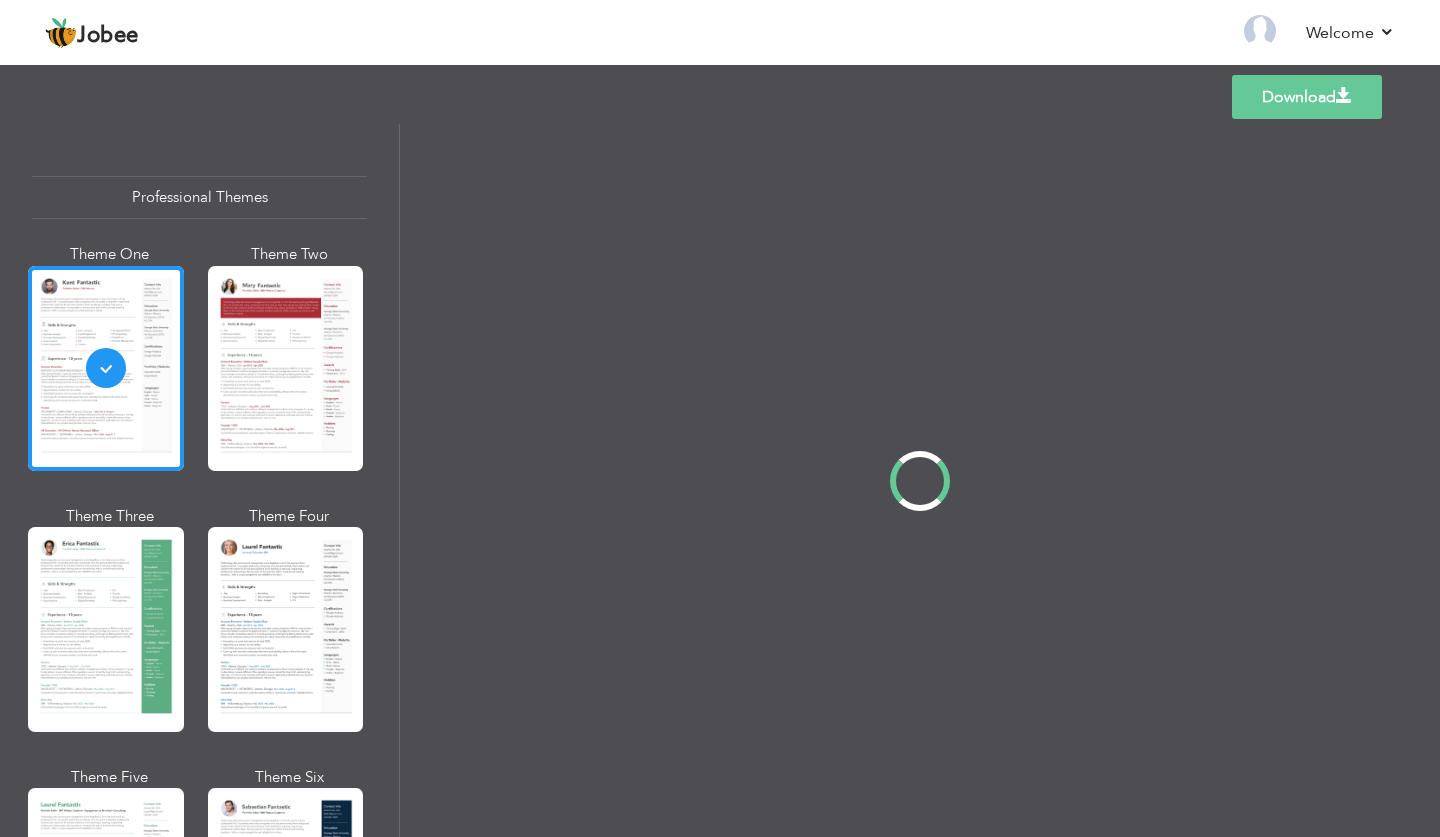 scroll, scrollTop: 0, scrollLeft: 0, axis: both 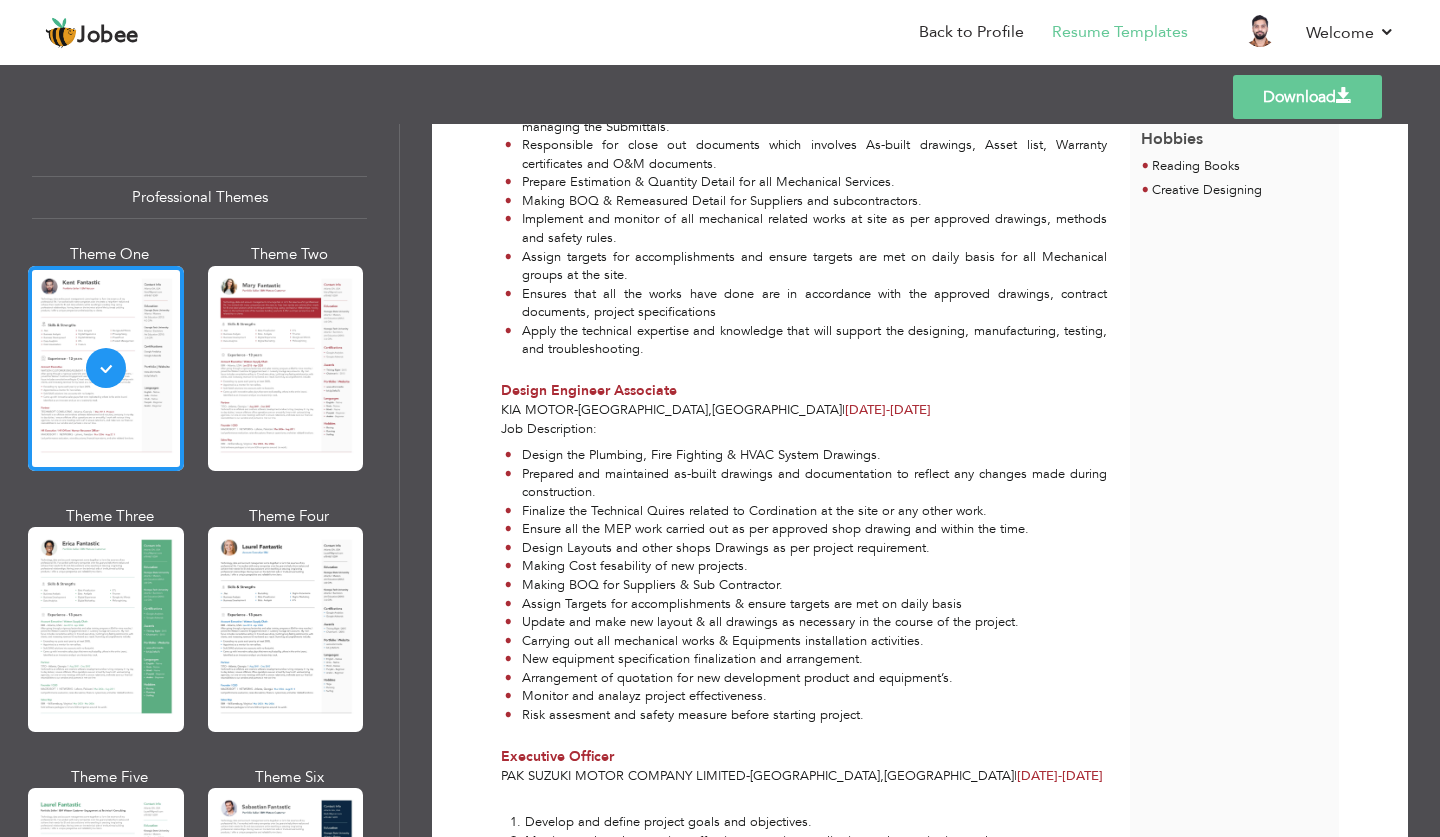 click on "Finalize the Technical Quires related to Cordination at the site or any other work." at bounding box center [806, 511] 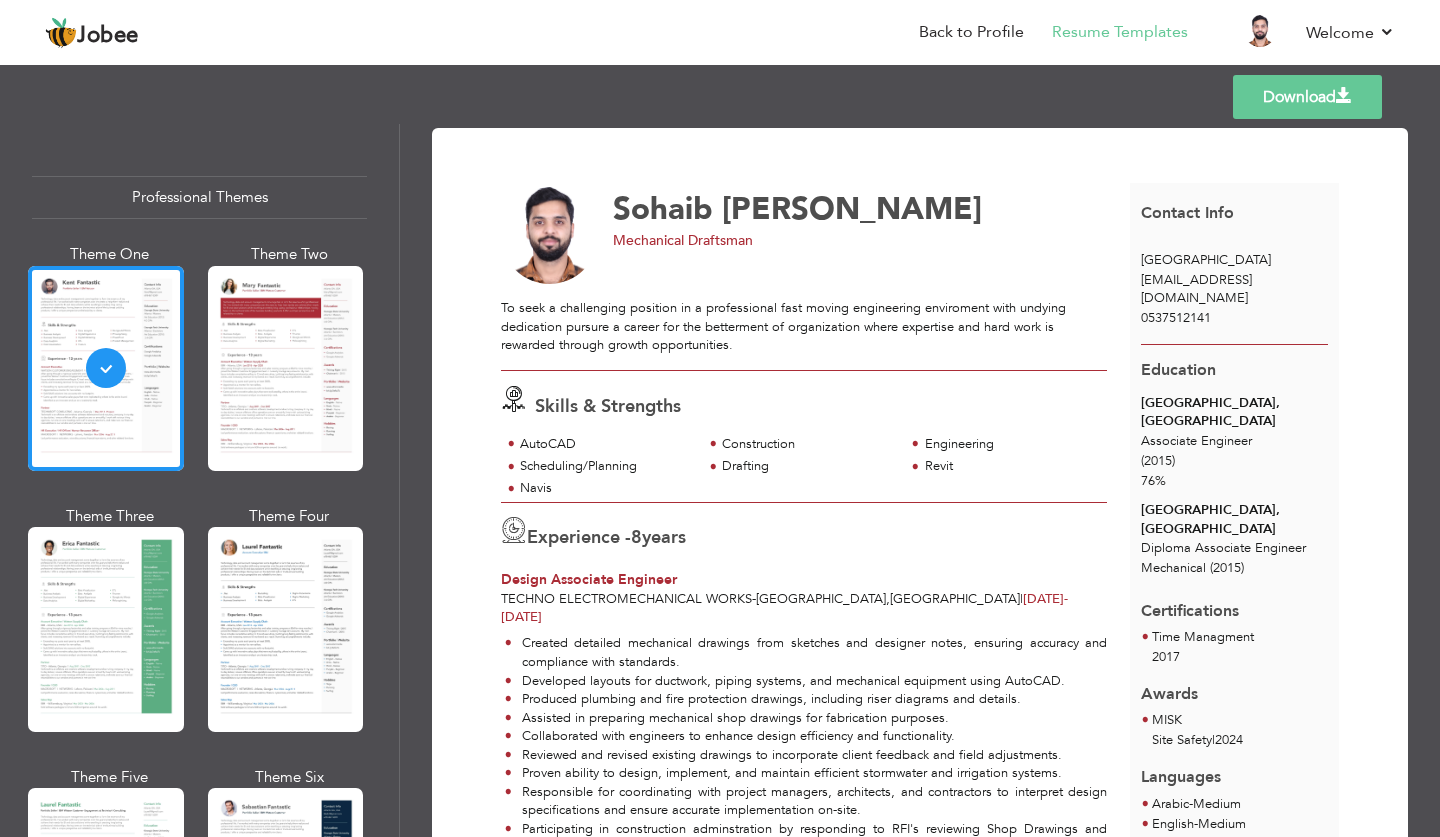 scroll, scrollTop: 0, scrollLeft: 0, axis: both 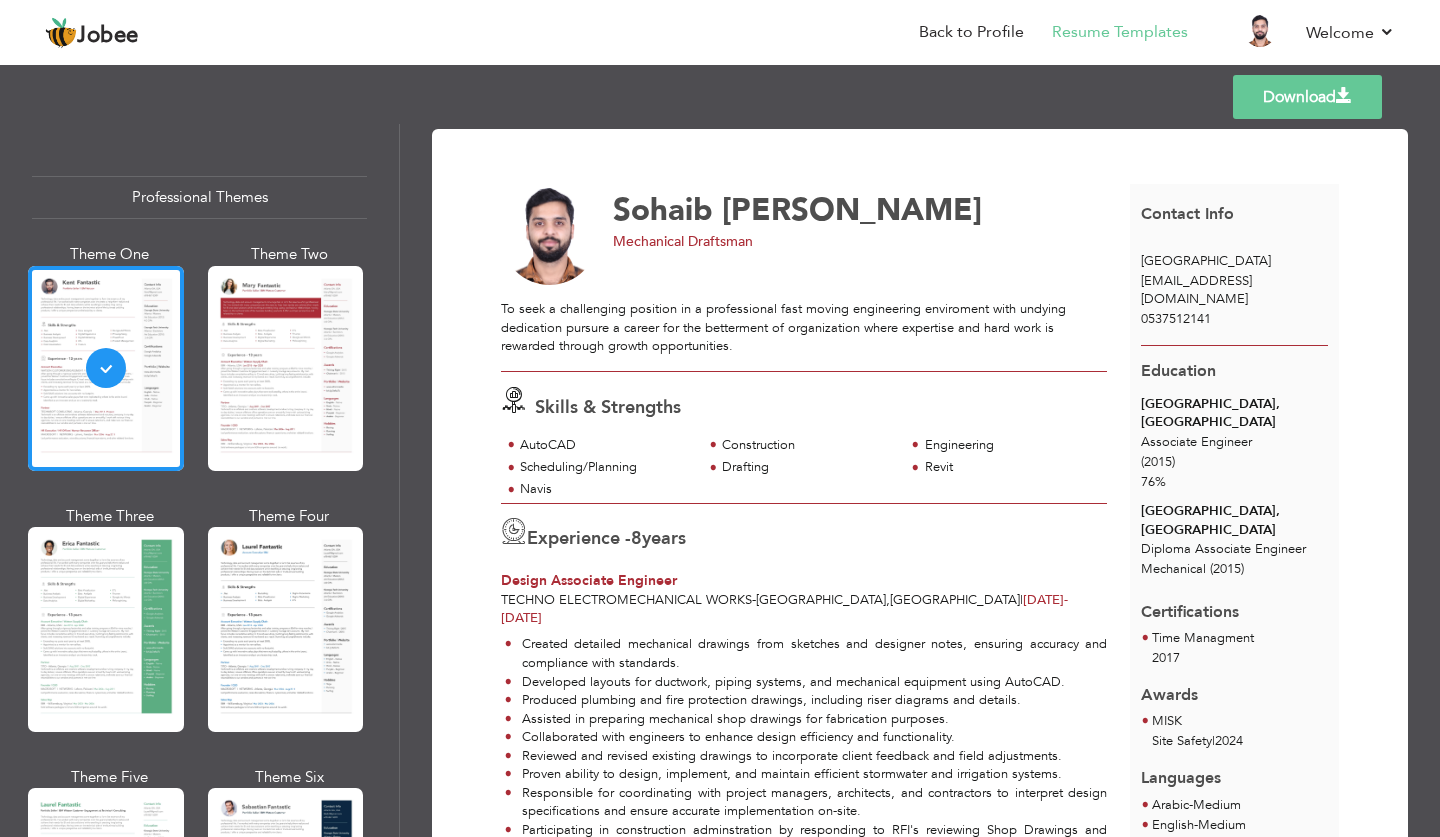 click on "Download" at bounding box center [1307, 97] 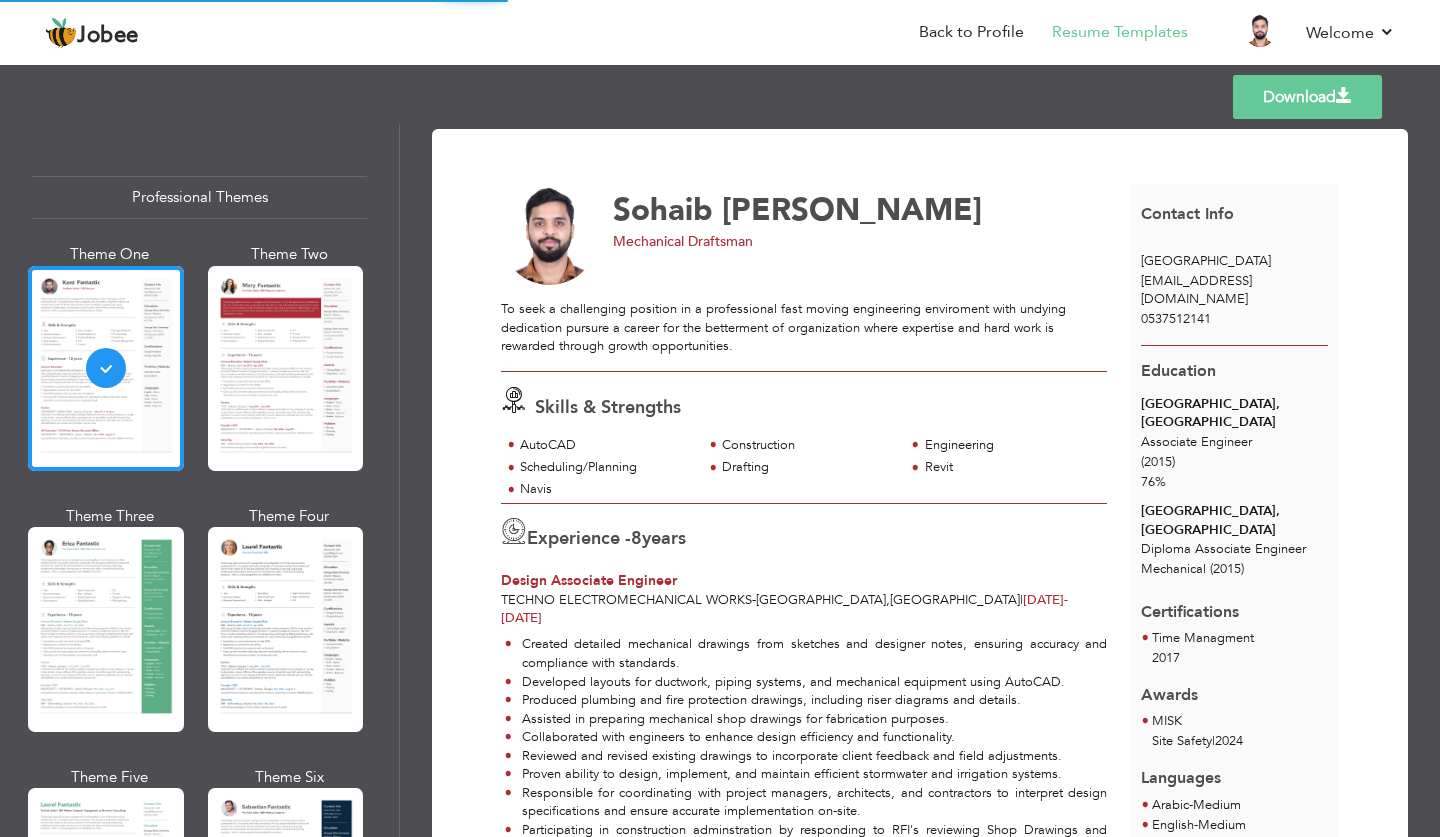 click at bounding box center [1344, 96] 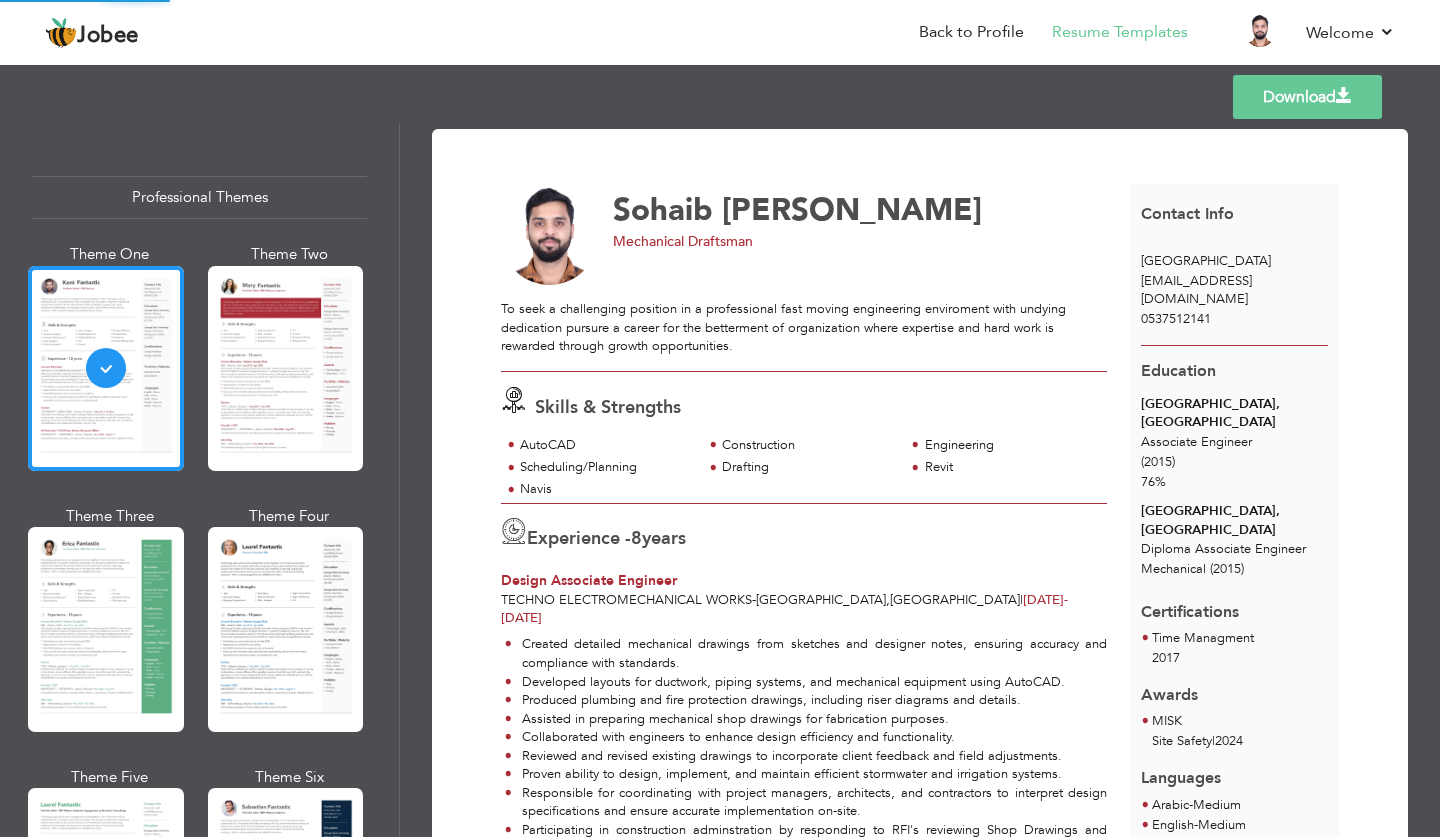 click at bounding box center [1344, 96] 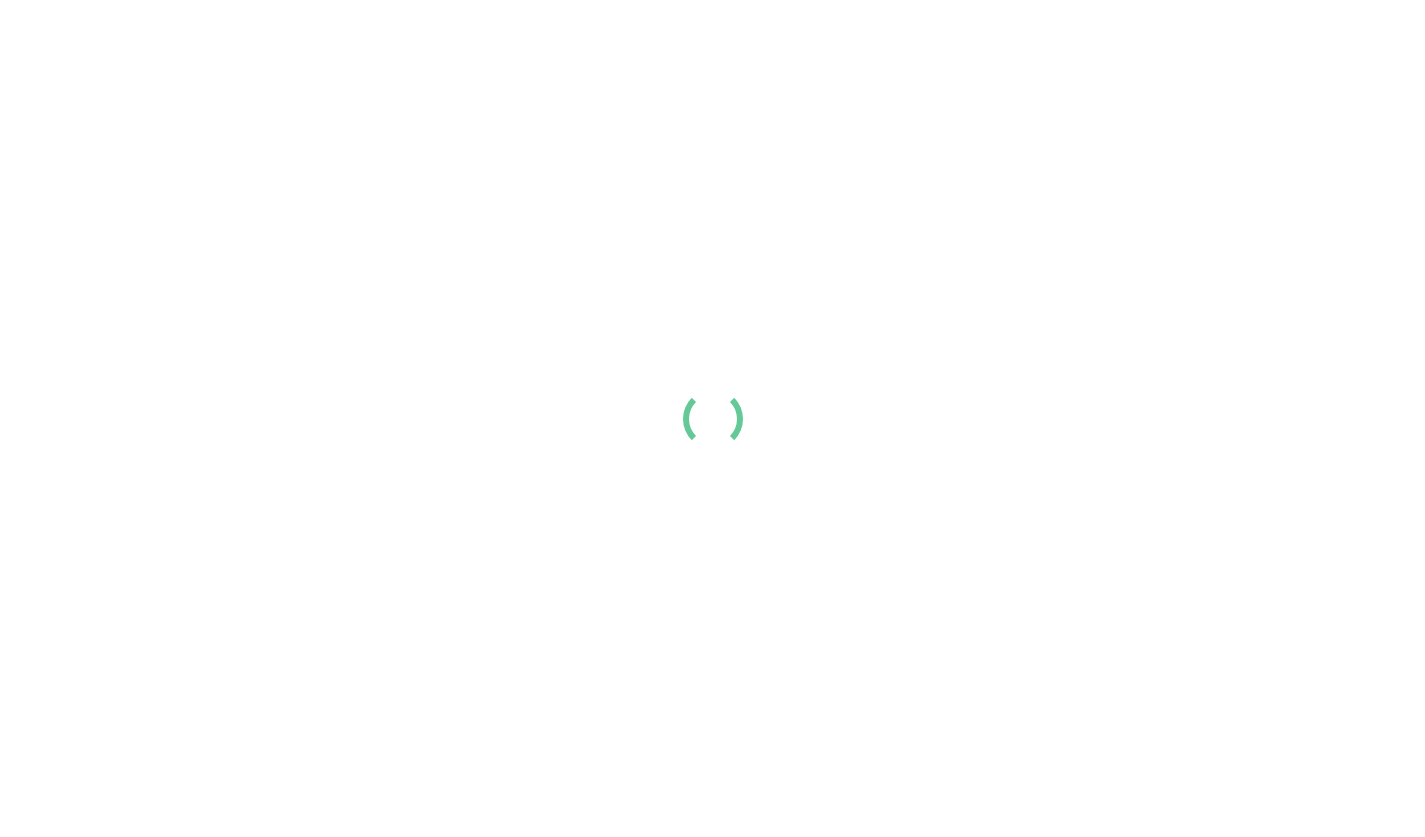 scroll, scrollTop: 0, scrollLeft: 0, axis: both 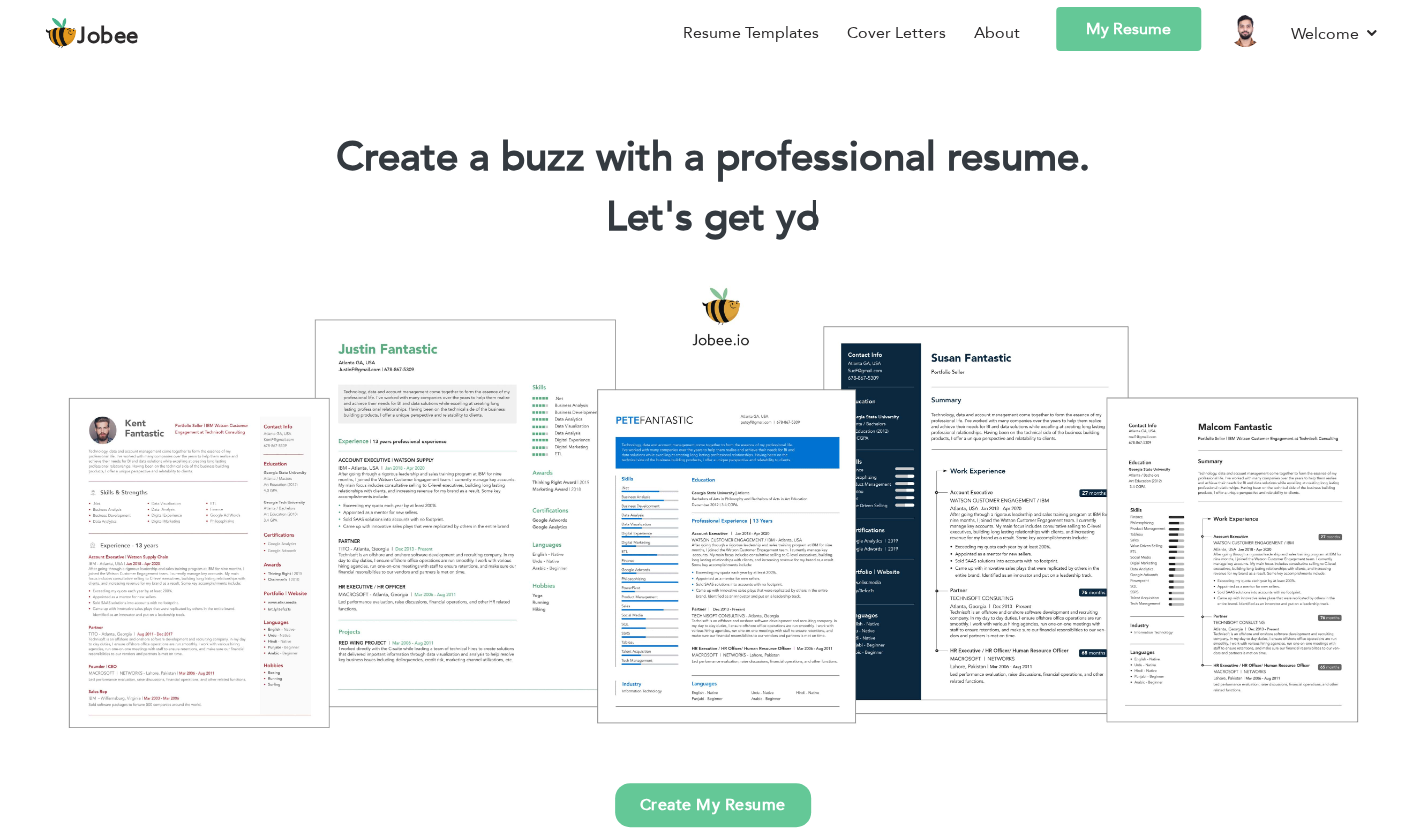 click on "My Resume" at bounding box center (1128, 29) 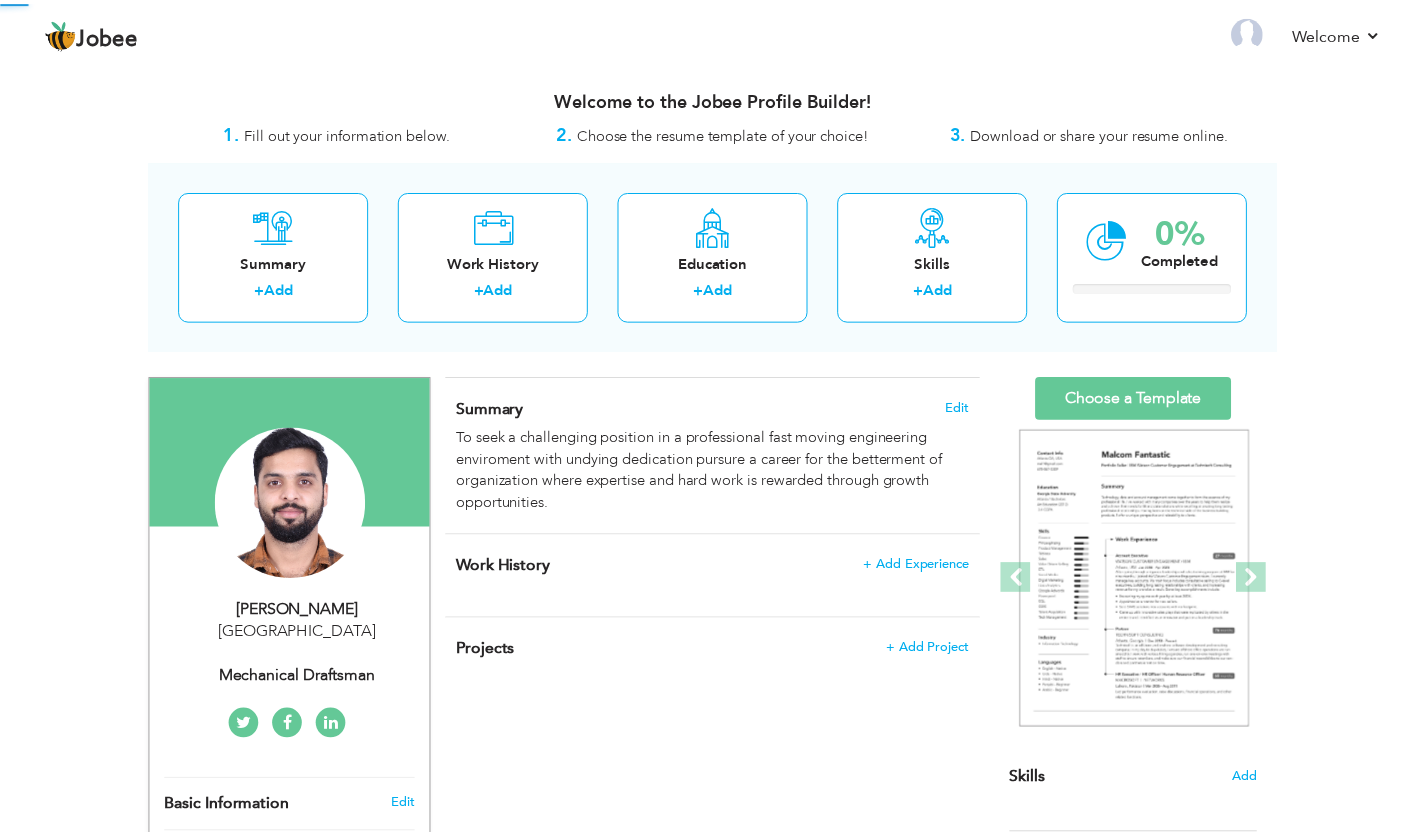scroll, scrollTop: 0, scrollLeft: 0, axis: both 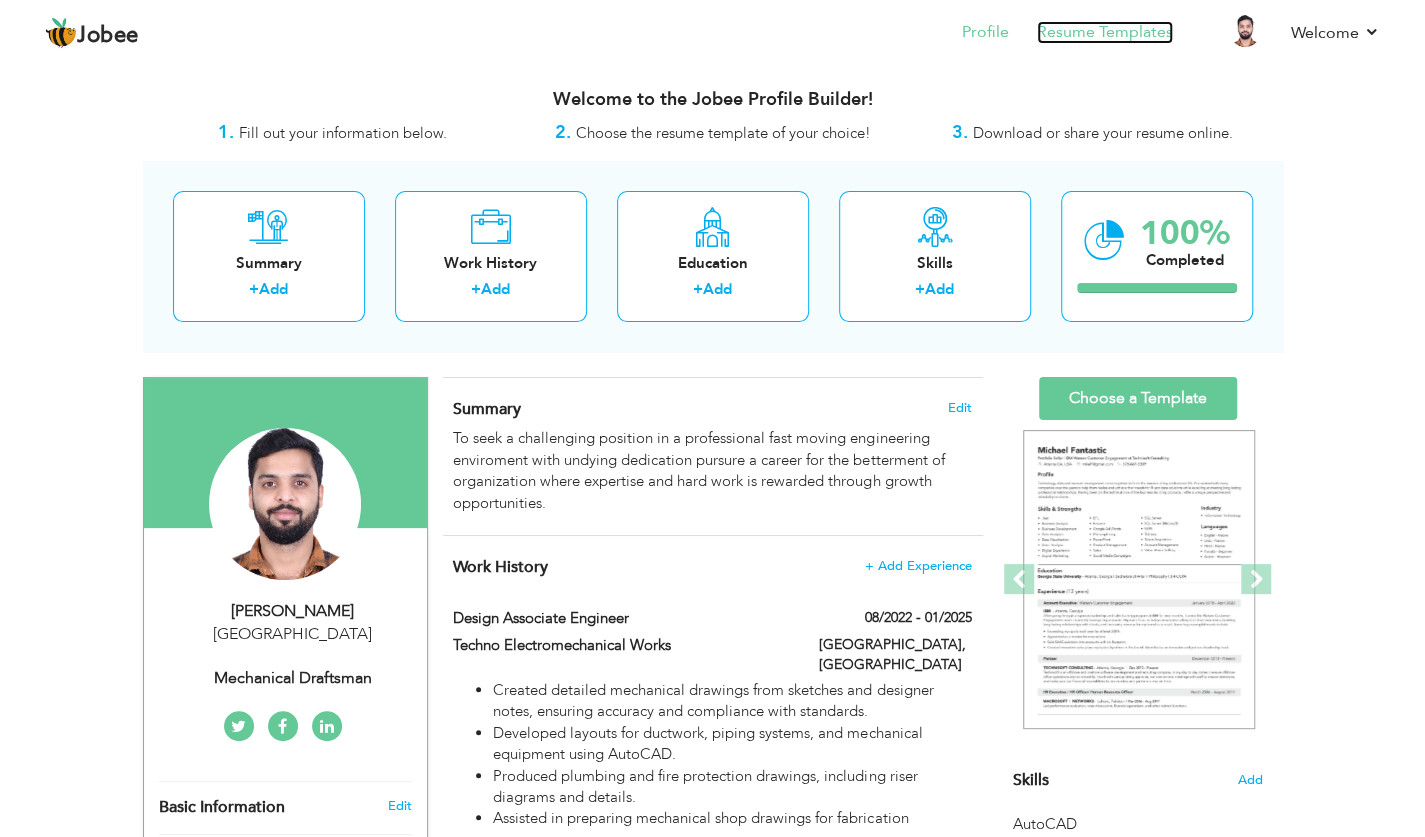 click on "Resume Templates" at bounding box center (1105, 32) 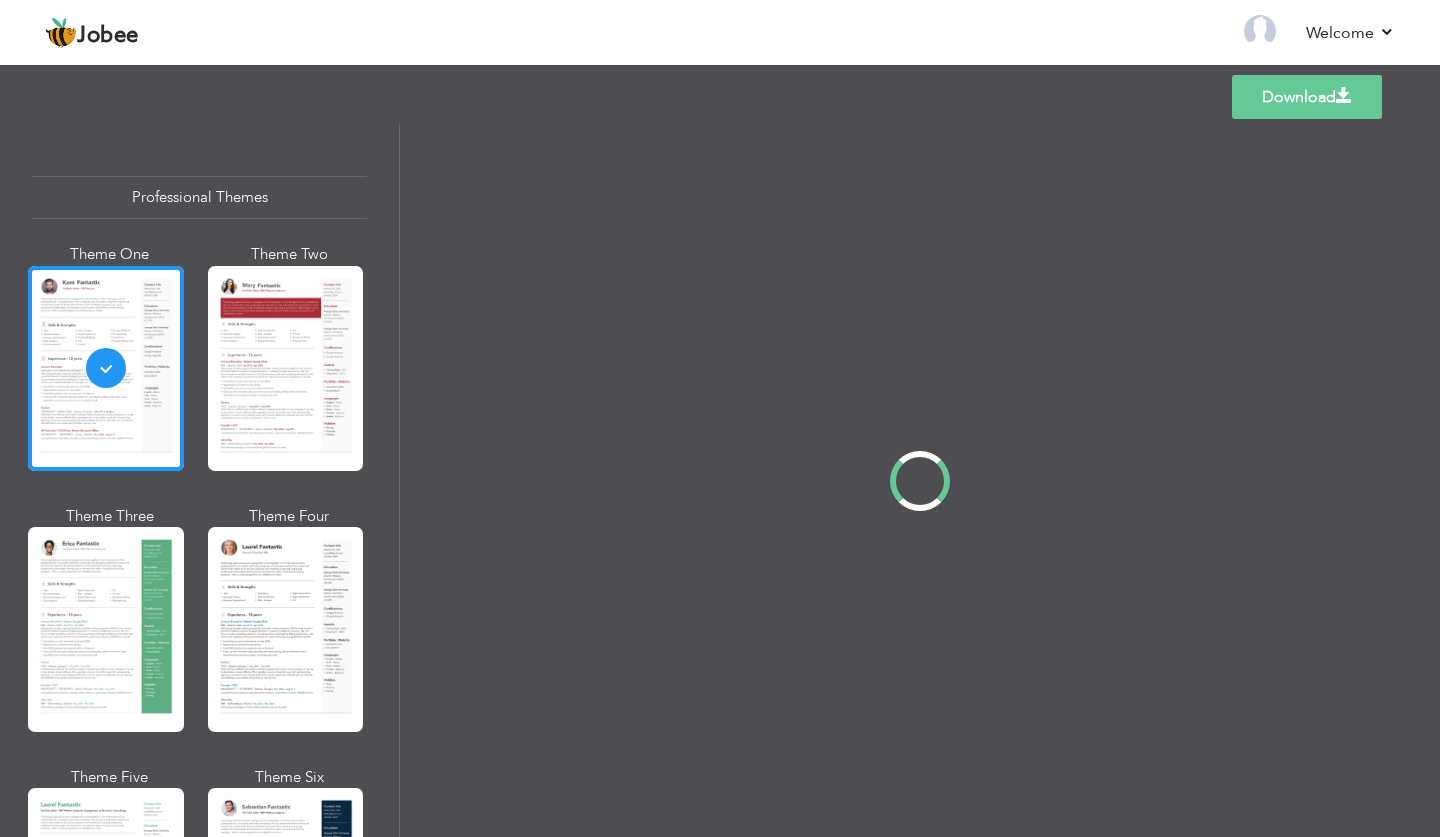 scroll, scrollTop: 0, scrollLeft: 0, axis: both 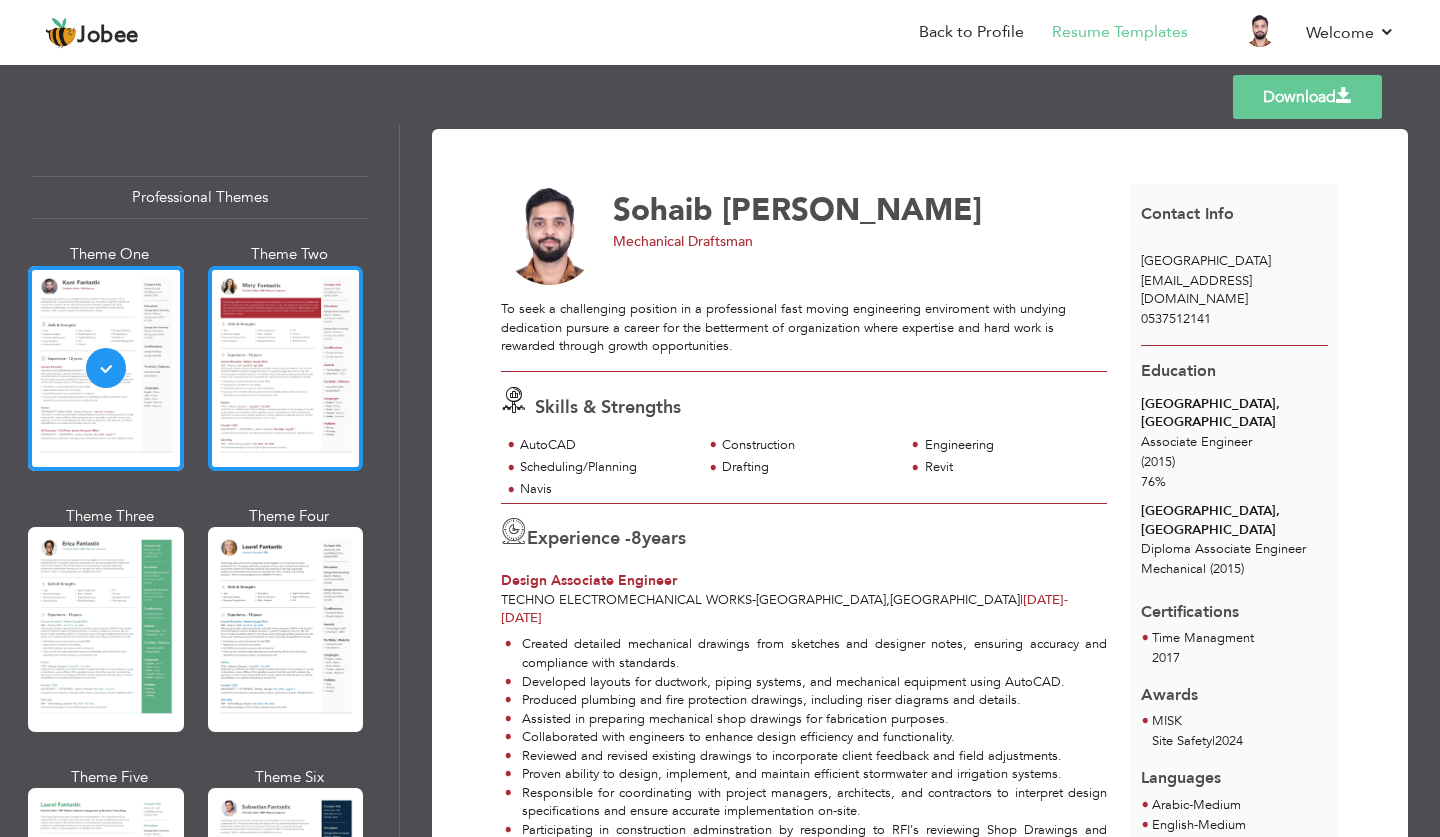 click at bounding box center (286, 368) 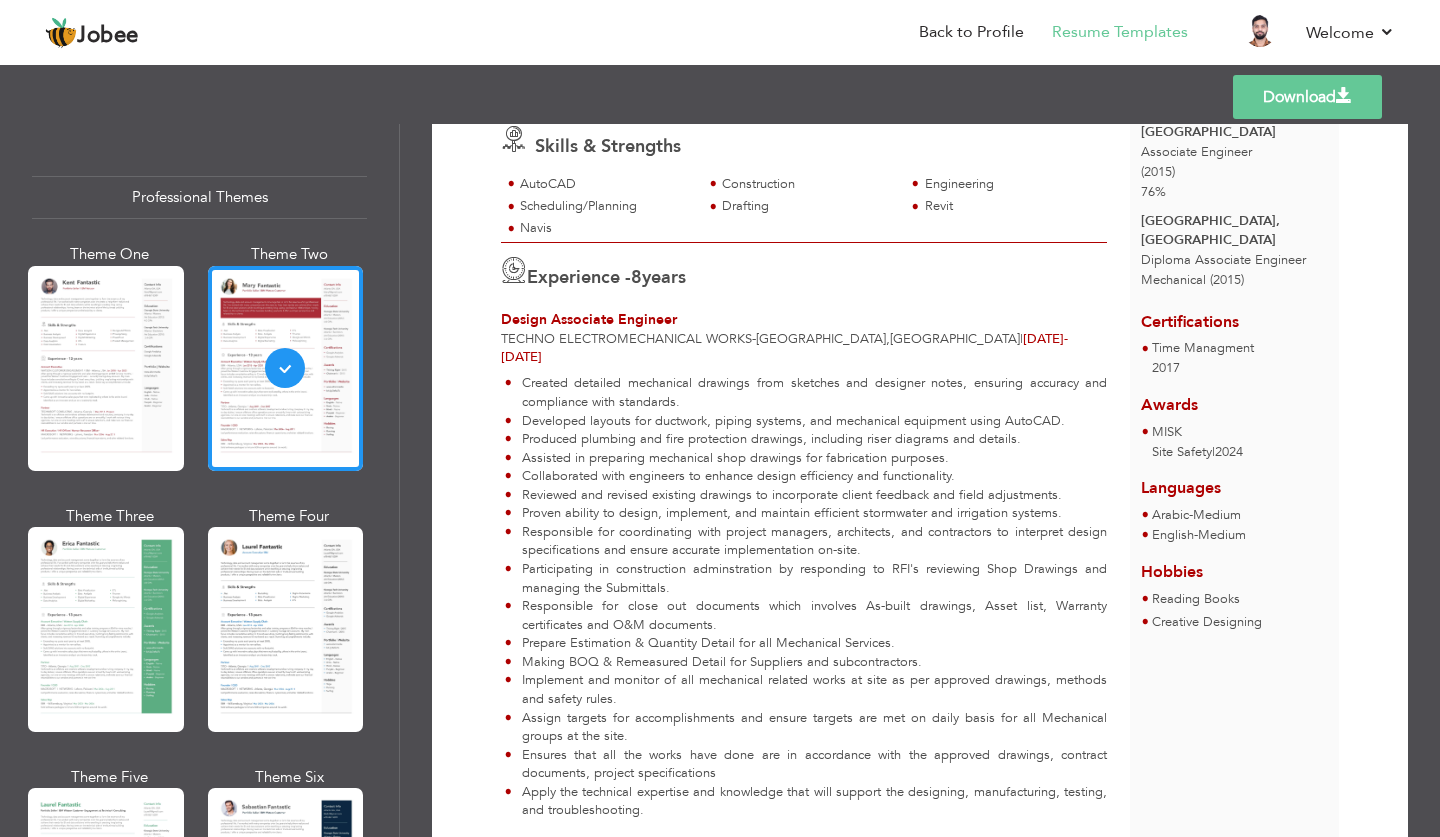 scroll, scrollTop: 0, scrollLeft: 0, axis: both 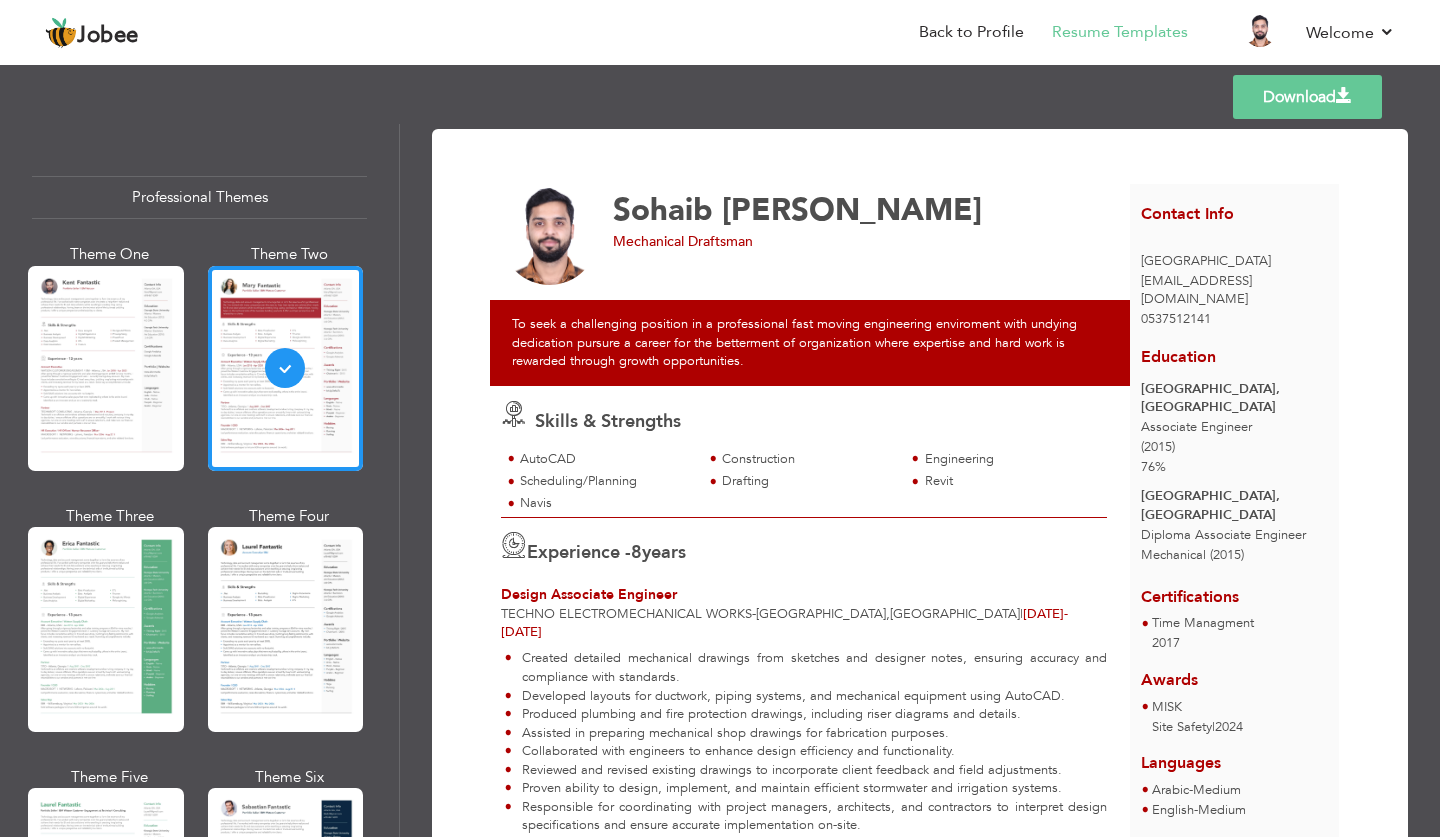 click on "Download" at bounding box center (1307, 97) 